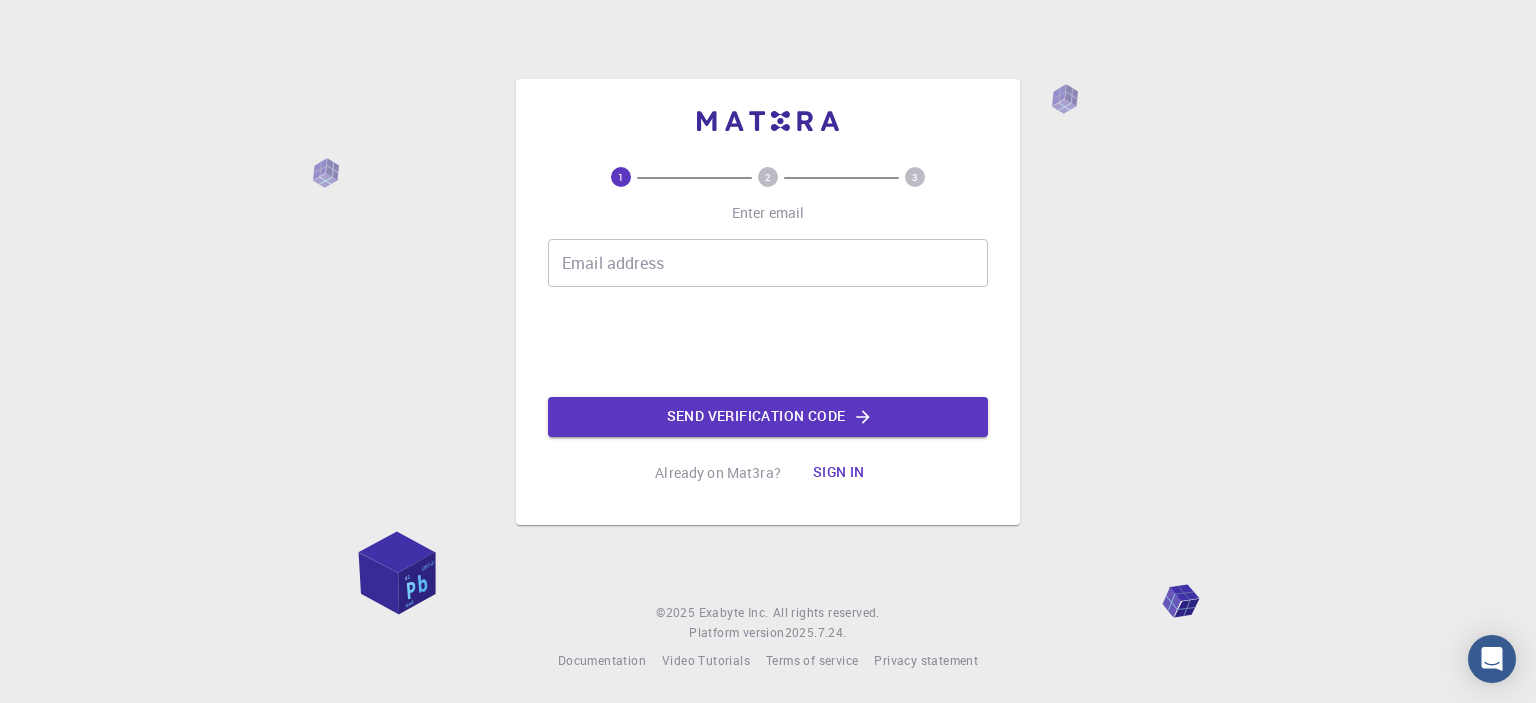 scroll, scrollTop: 0, scrollLeft: 0, axis: both 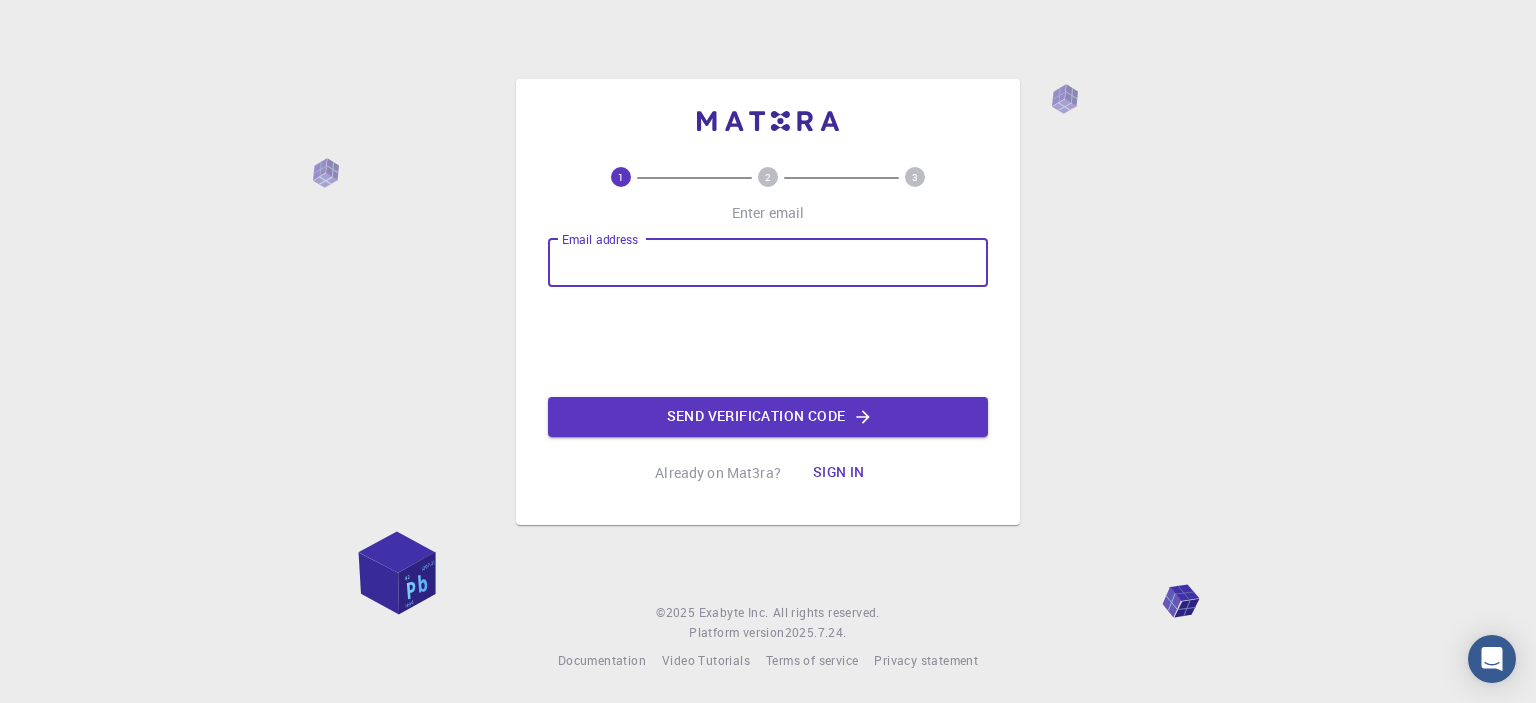 click on "Email address" at bounding box center [768, 263] 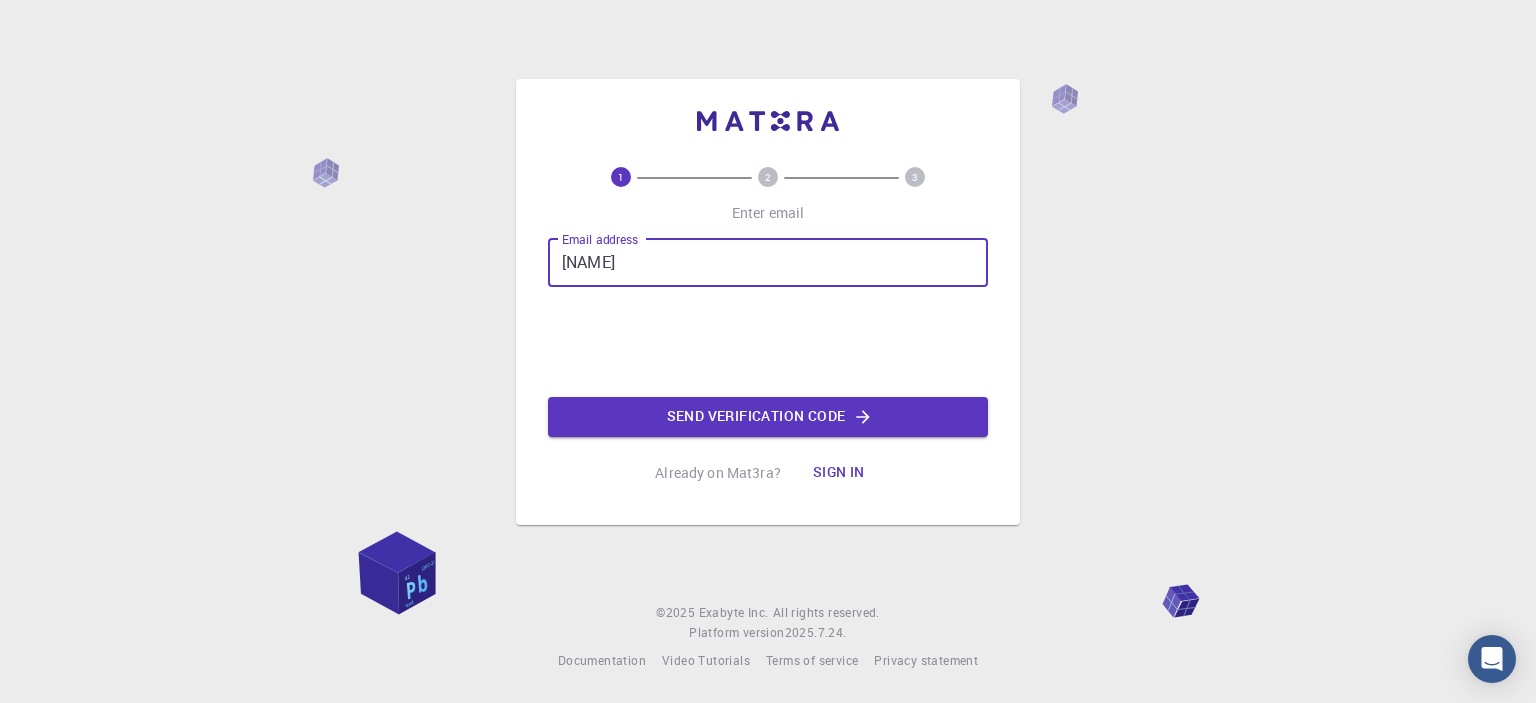 type on "savitrykumari@gmail.com" 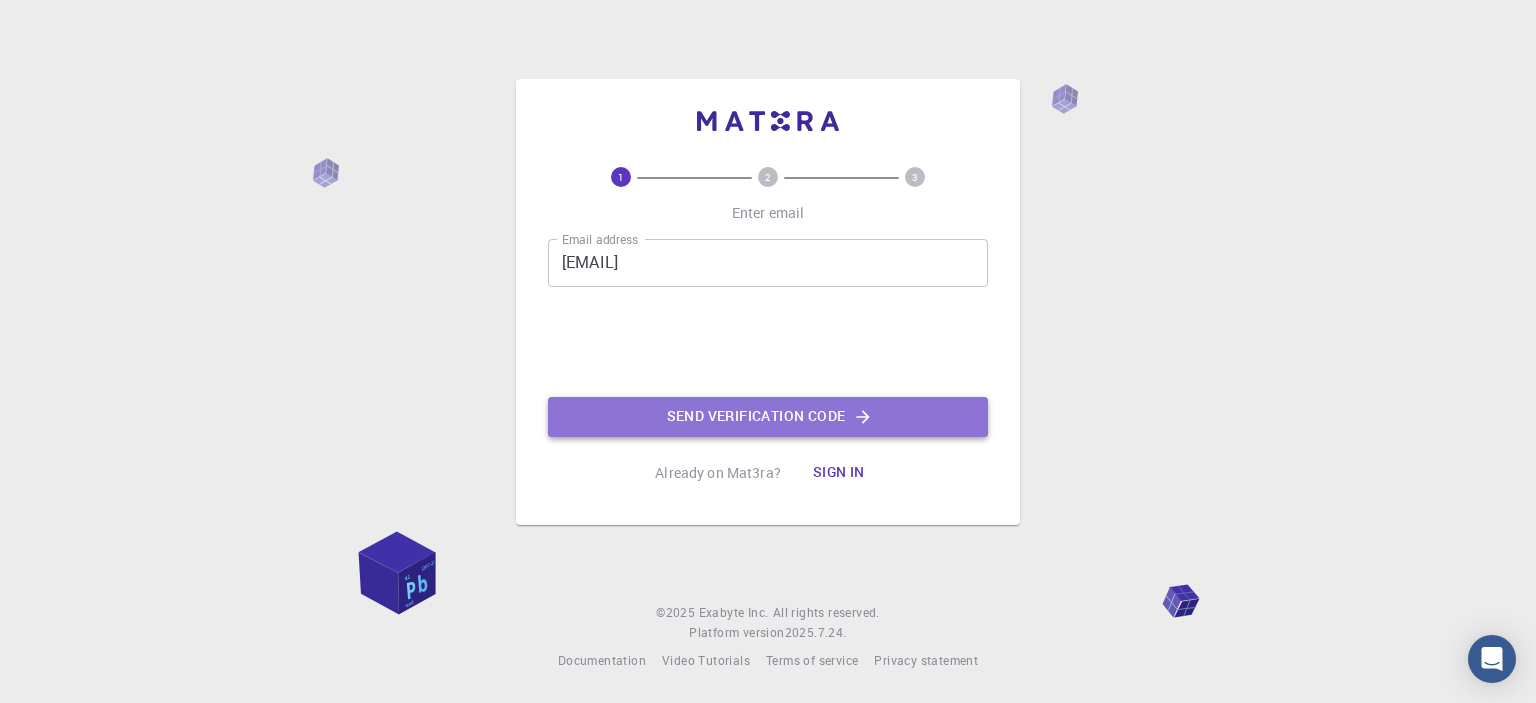 click 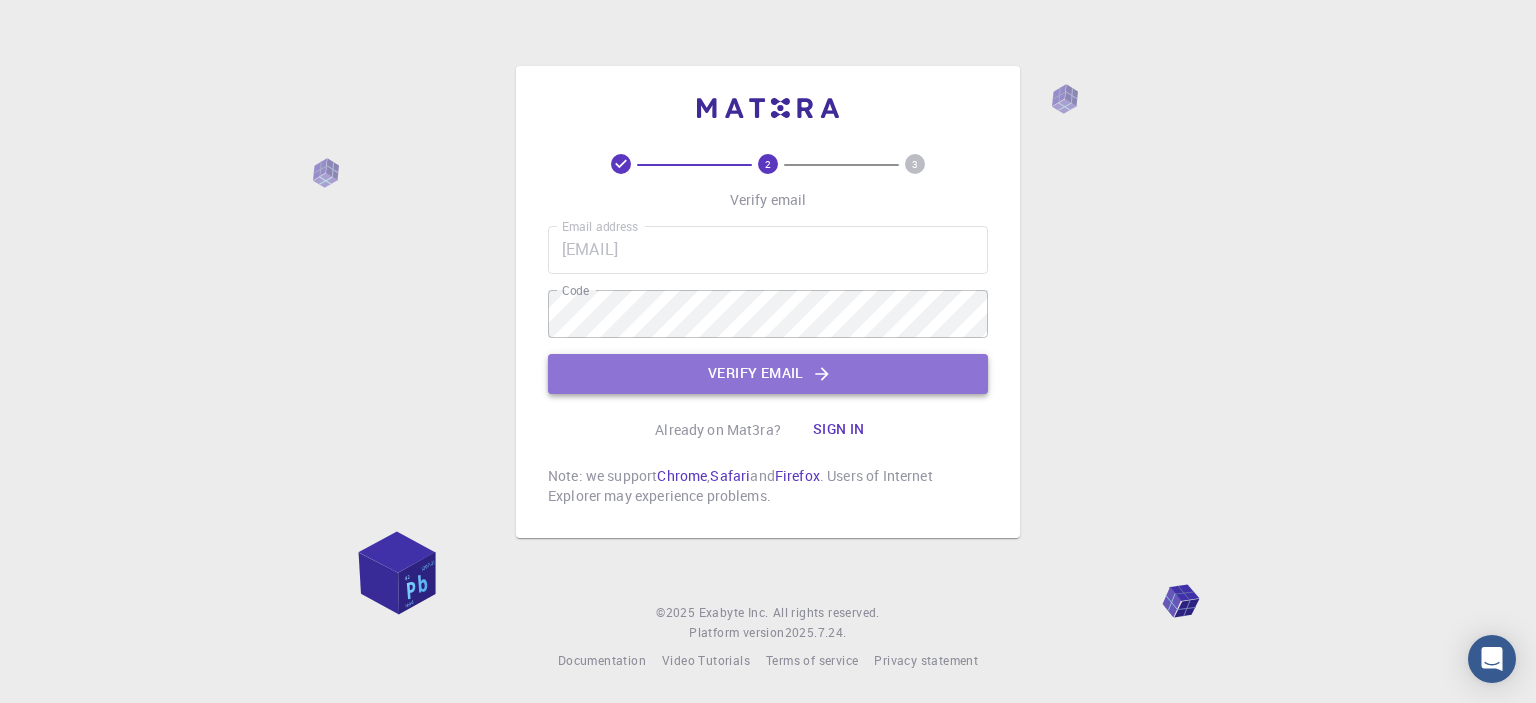 click on "Verify email" 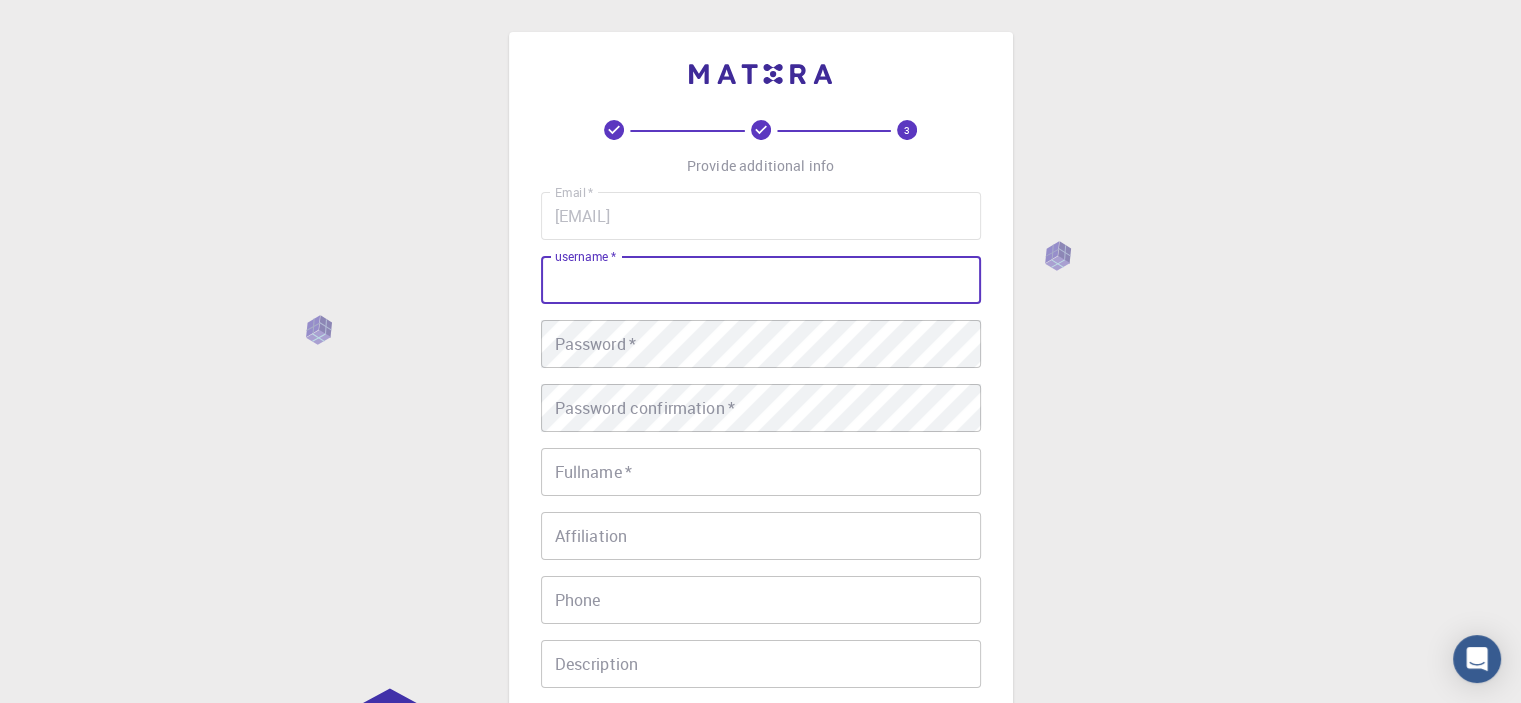 click on "username   *" at bounding box center (761, 280) 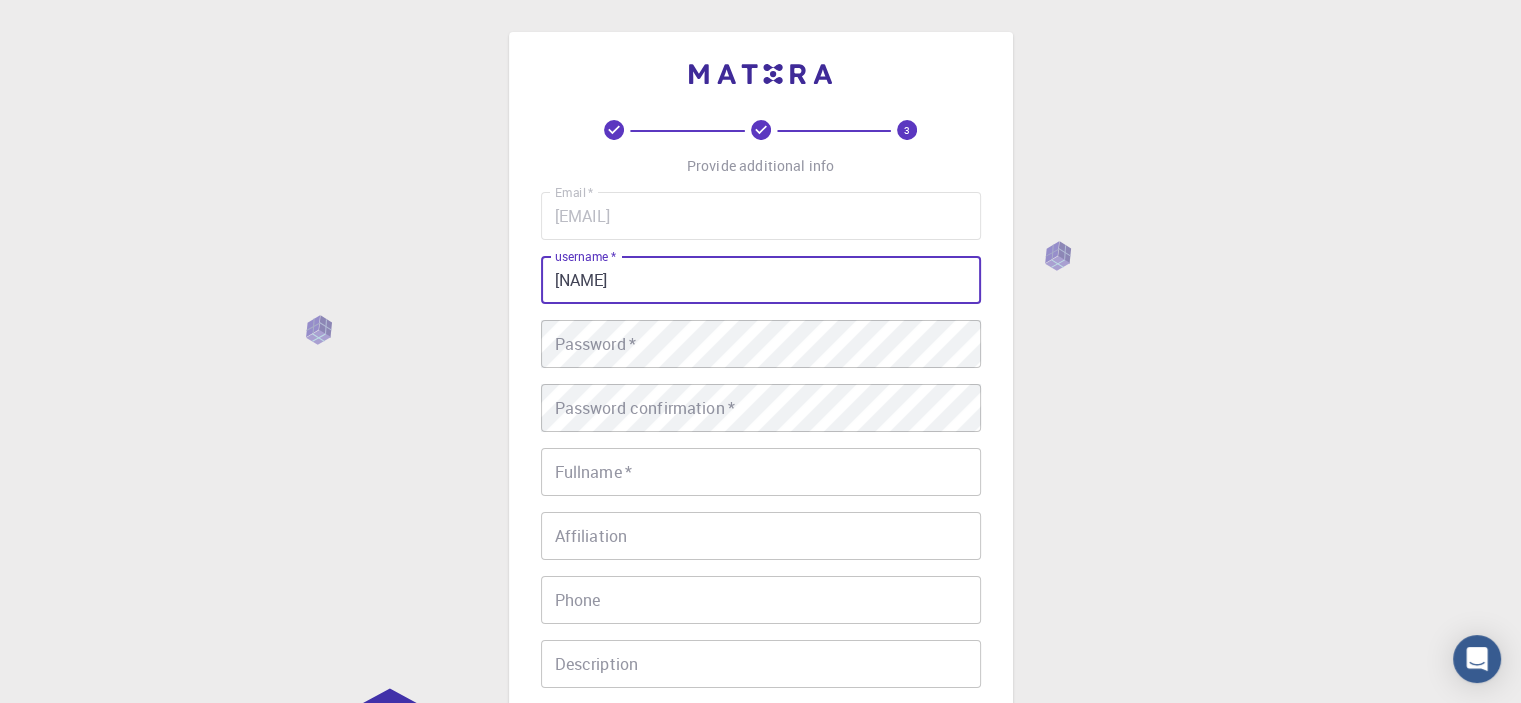 type on "savitry" 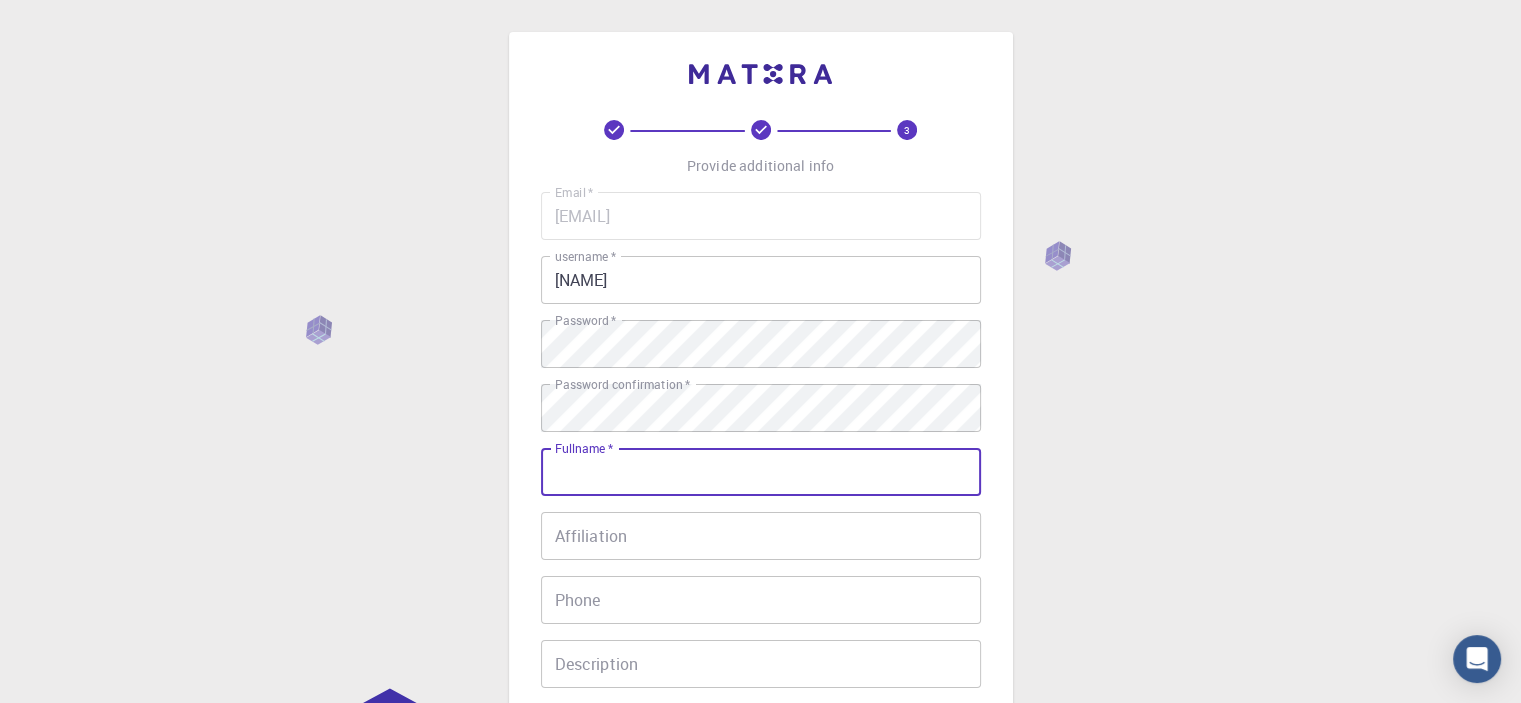click on "Fullname   *" at bounding box center (761, 472) 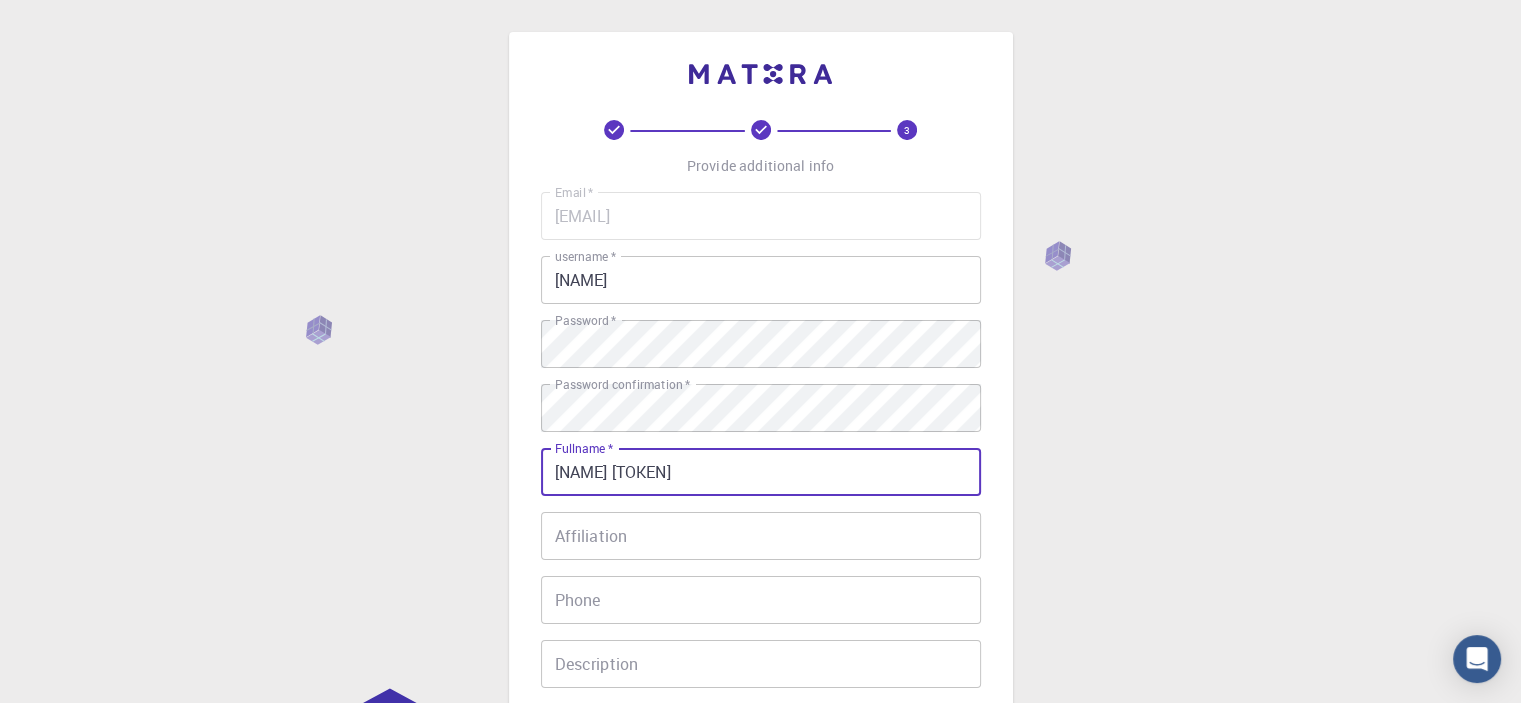 type on "[FIRST] [LAST]" 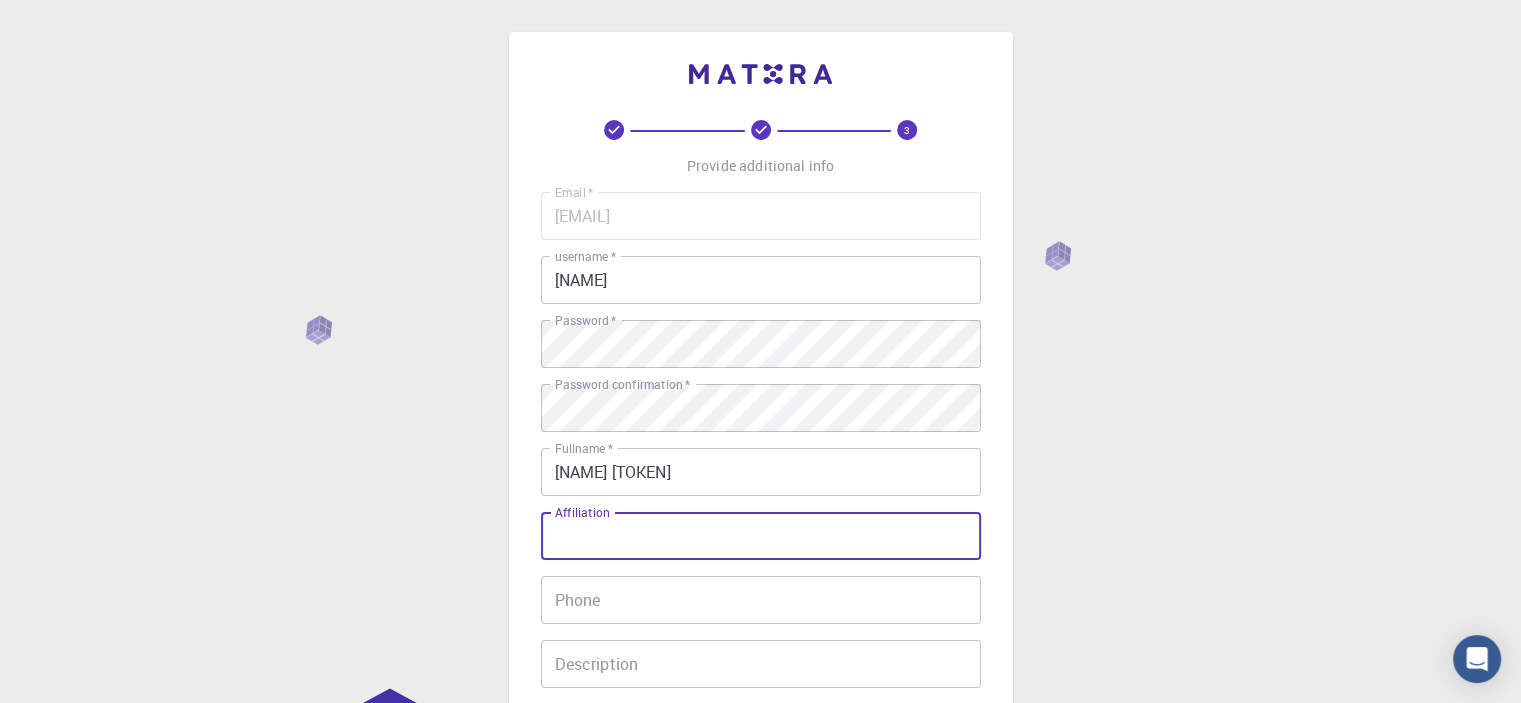 click on "Affiliation" at bounding box center [761, 536] 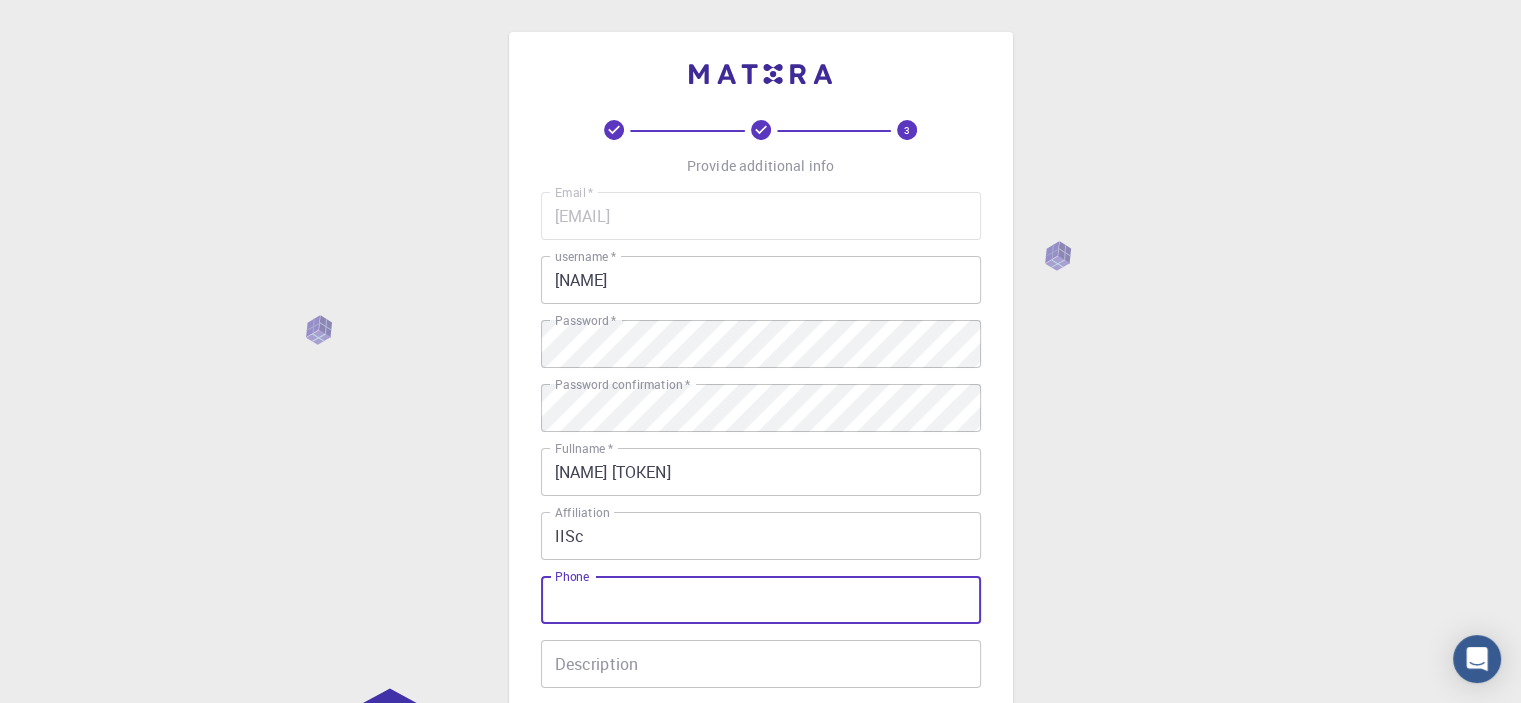 click on "Phone" at bounding box center [761, 600] 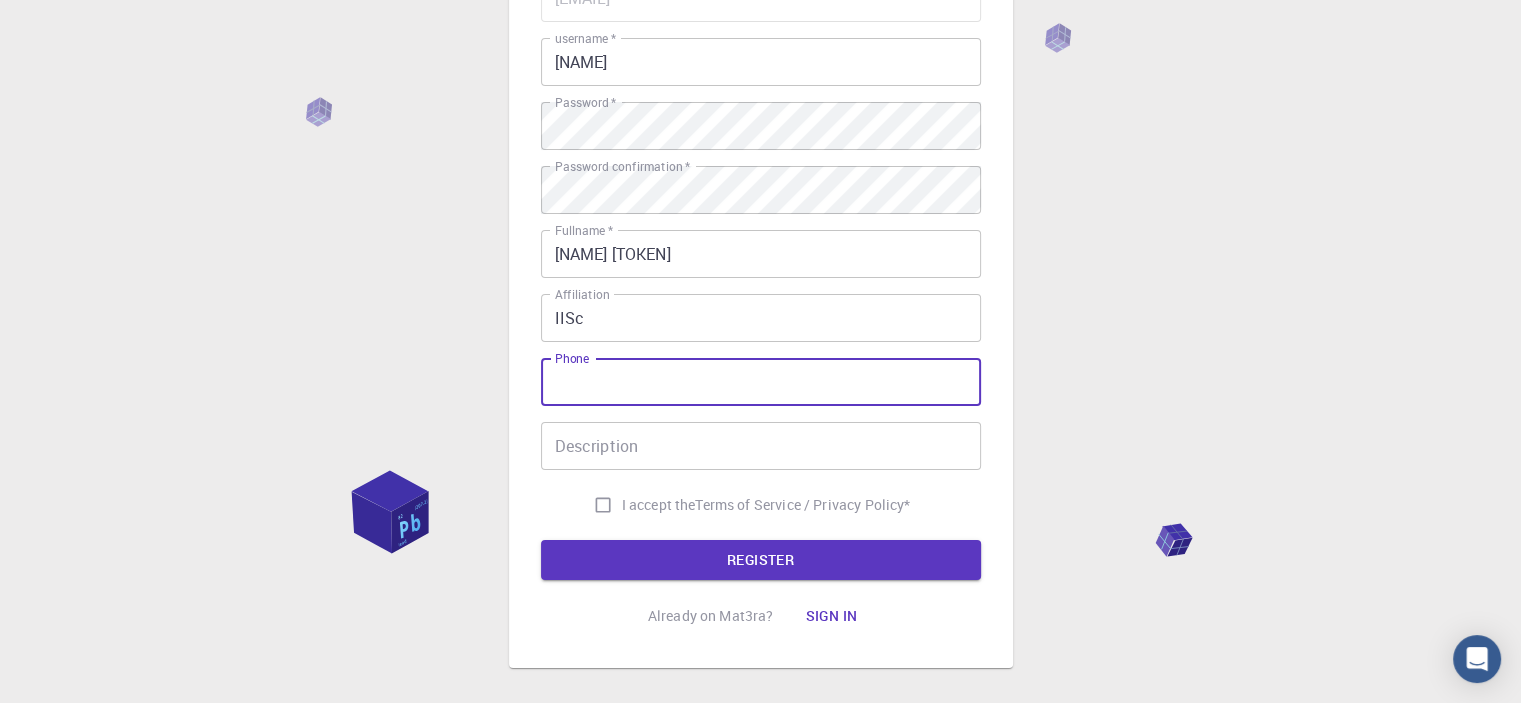 scroll, scrollTop: 220, scrollLeft: 0, axis: vertical 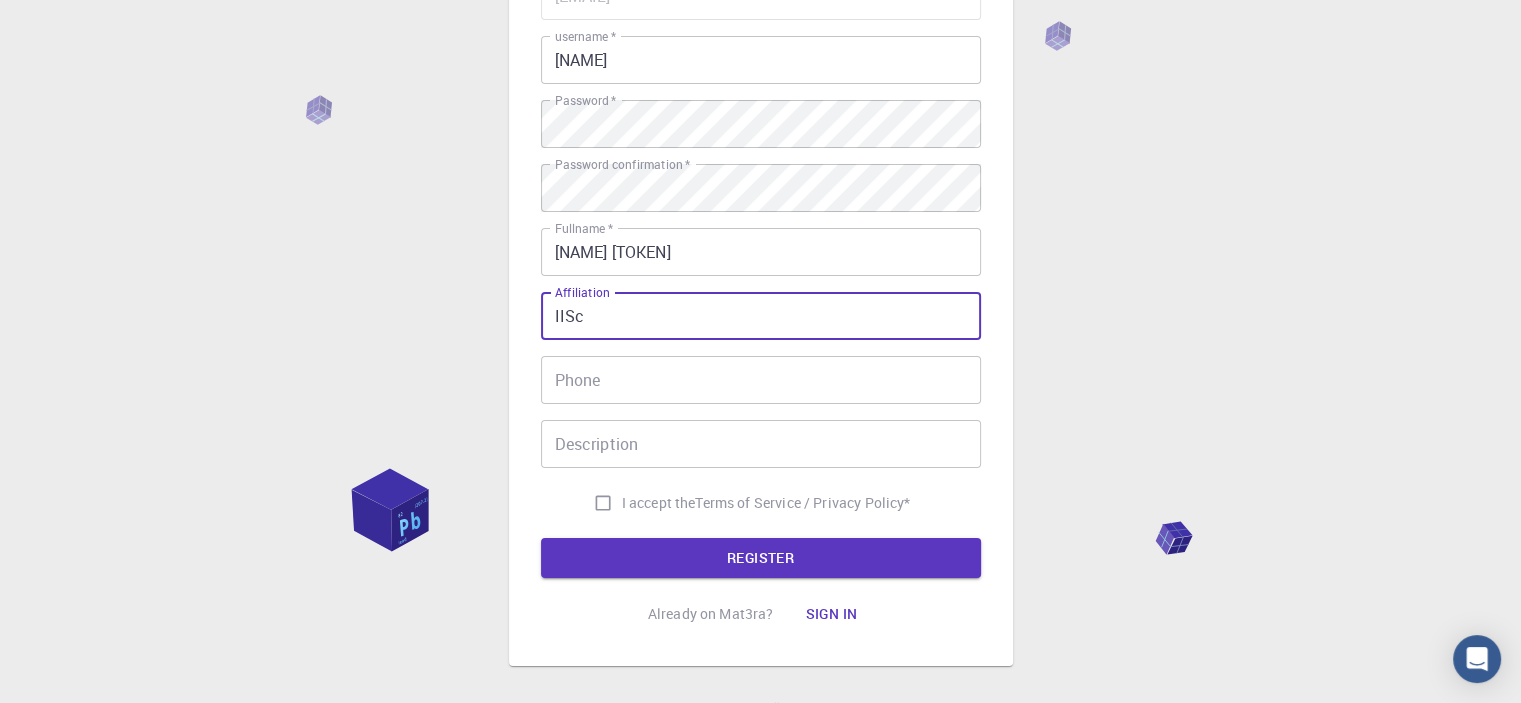 click on "IISc" at bounding box center [761, 316] 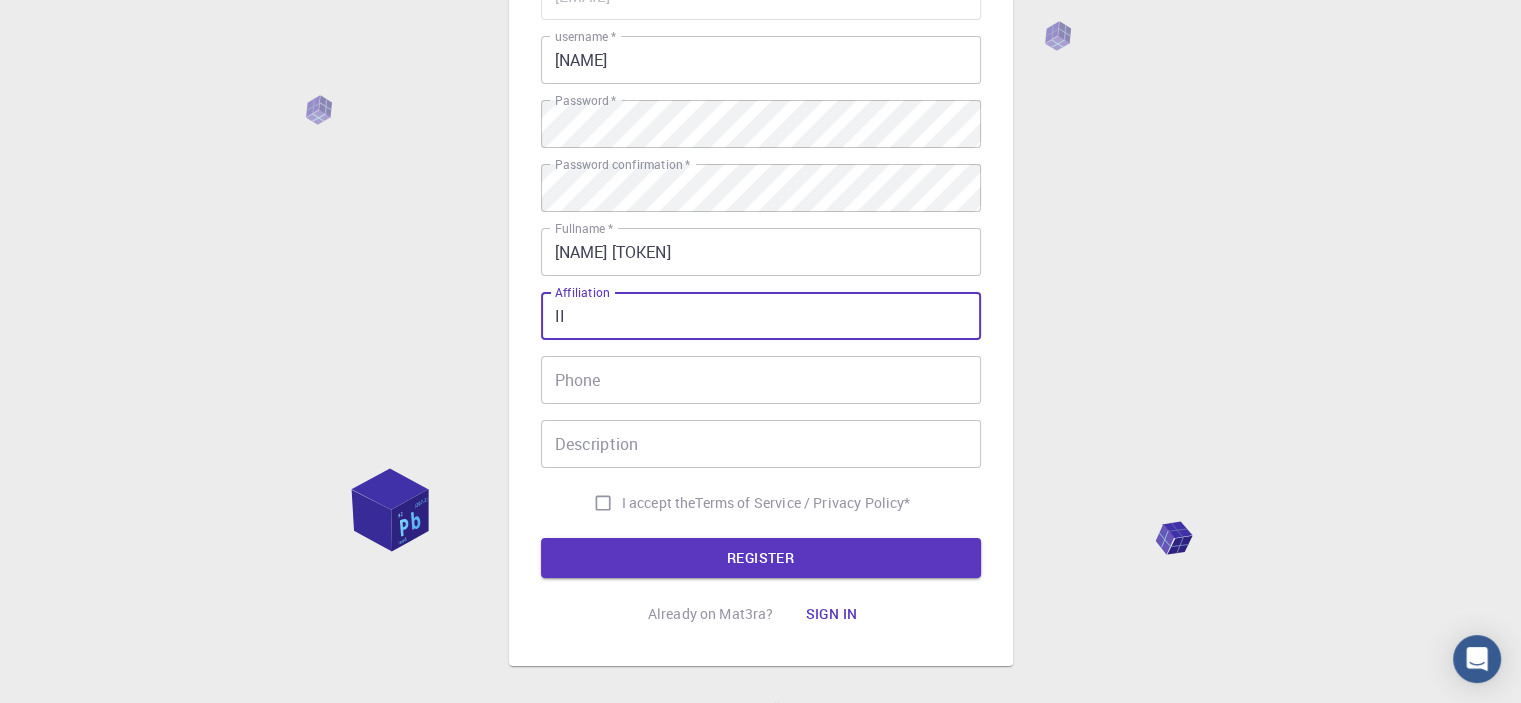 type on "I" 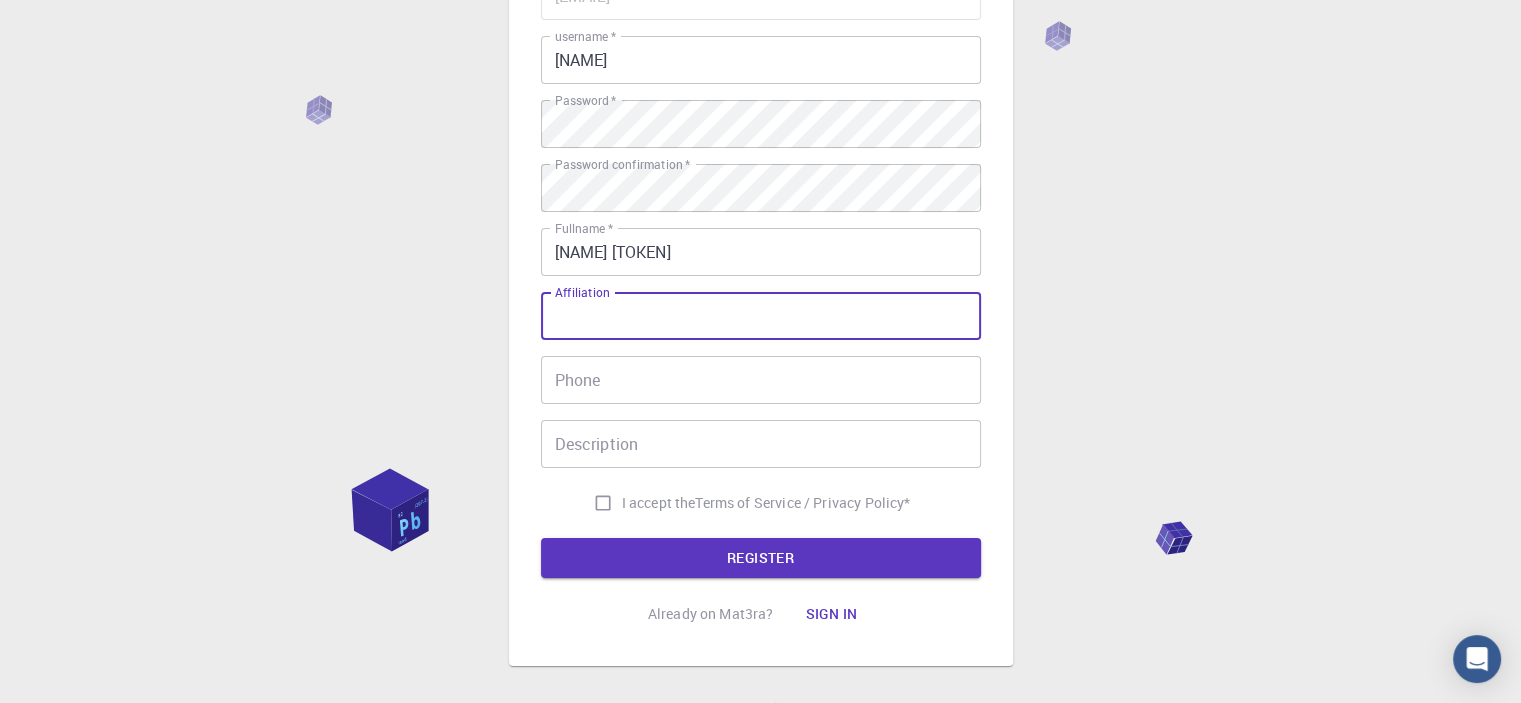 type 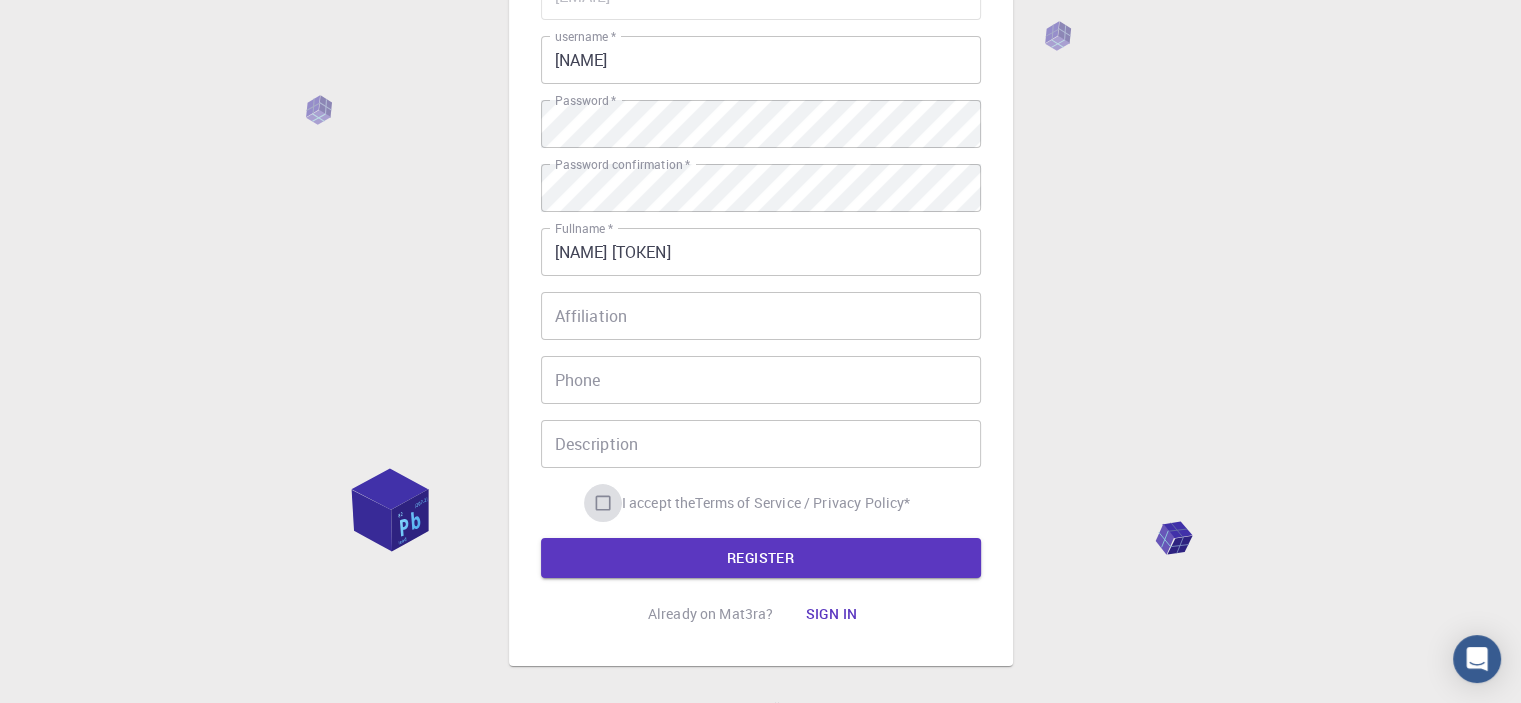 click on "I accept the  Terms of Service / Privacy Policy  *" at bounding box center (603, 503) 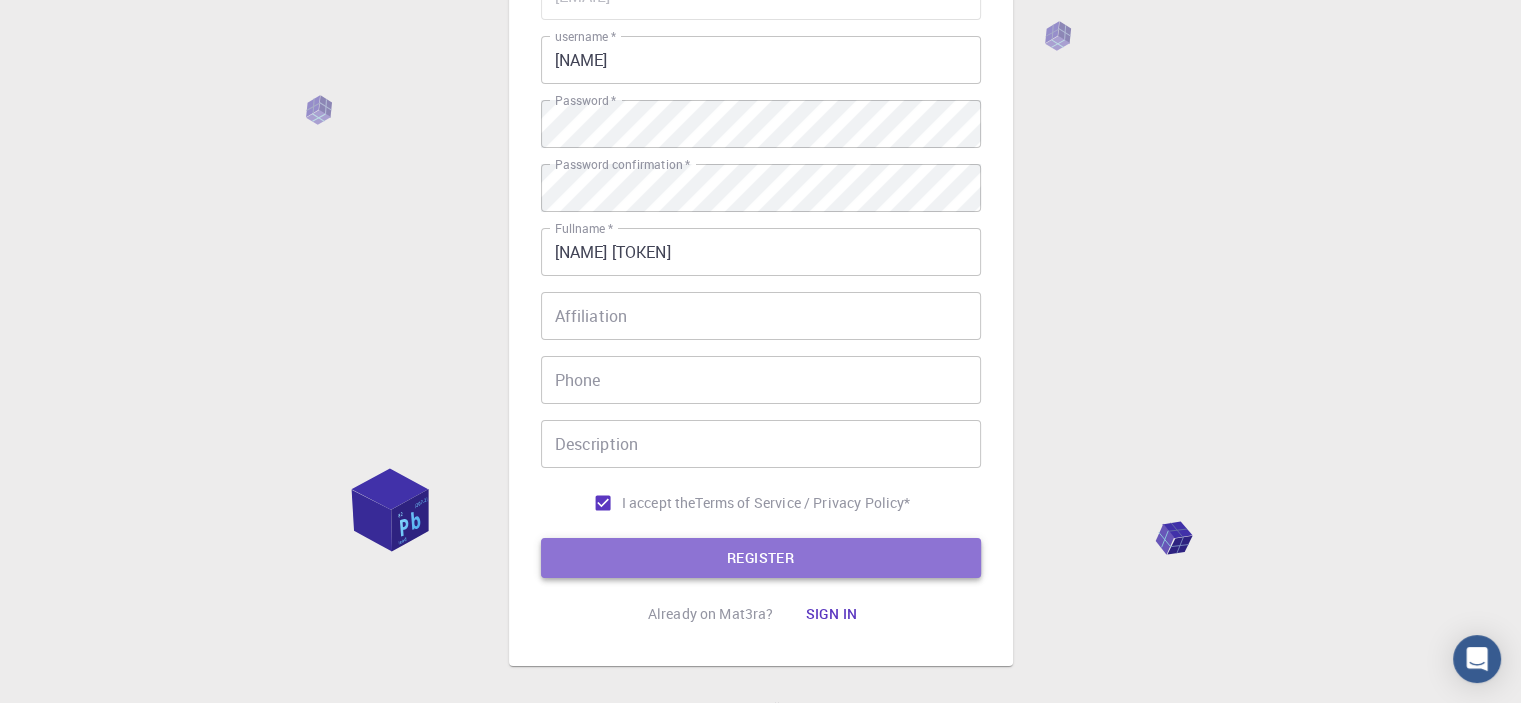 click on "REGISTER" at bounding box center (761, 558) 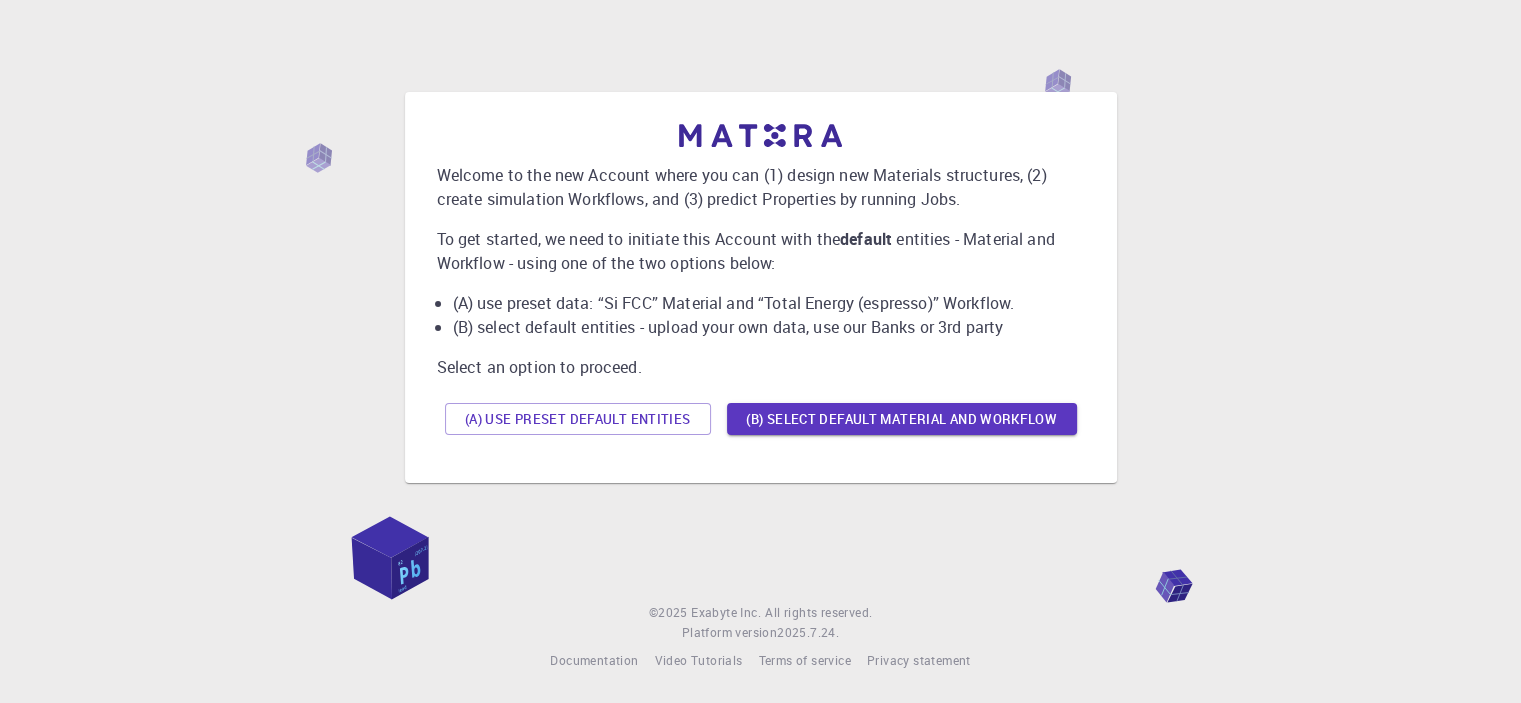 scroll, scrollTop: 0, scrollLeft: 0, axis: both 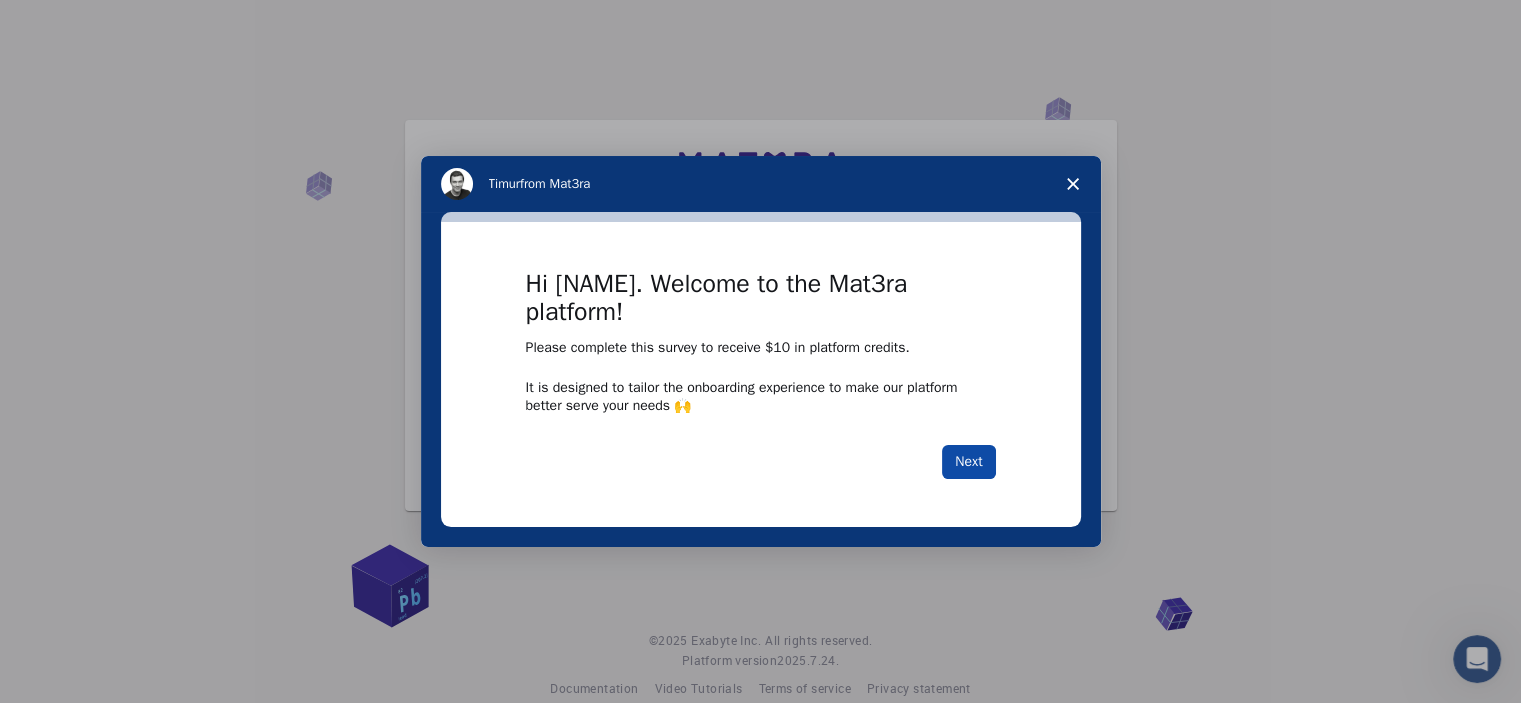 click on "Next" at bounding box center [968, 462] 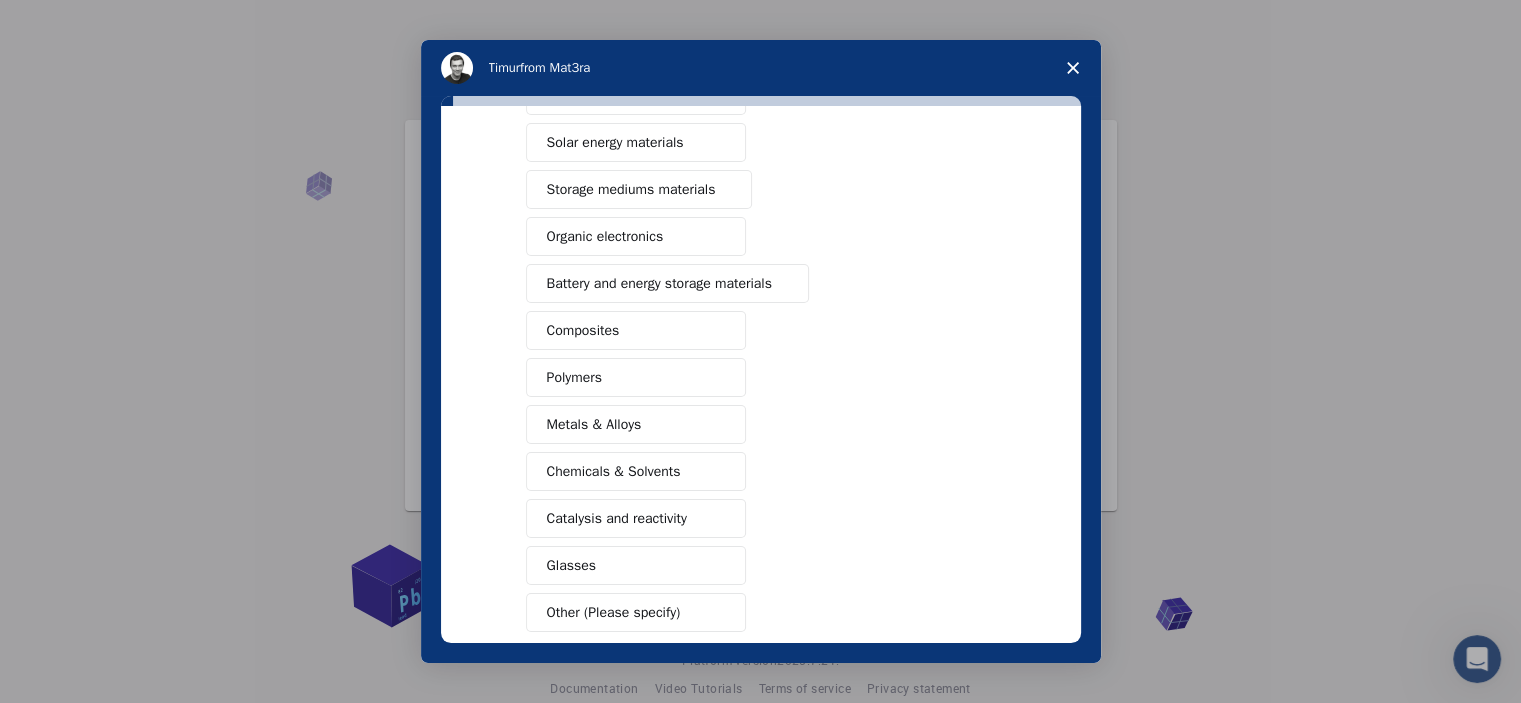 scroll, scrollTop: 165, scrollLeft: 0, axis: vertical 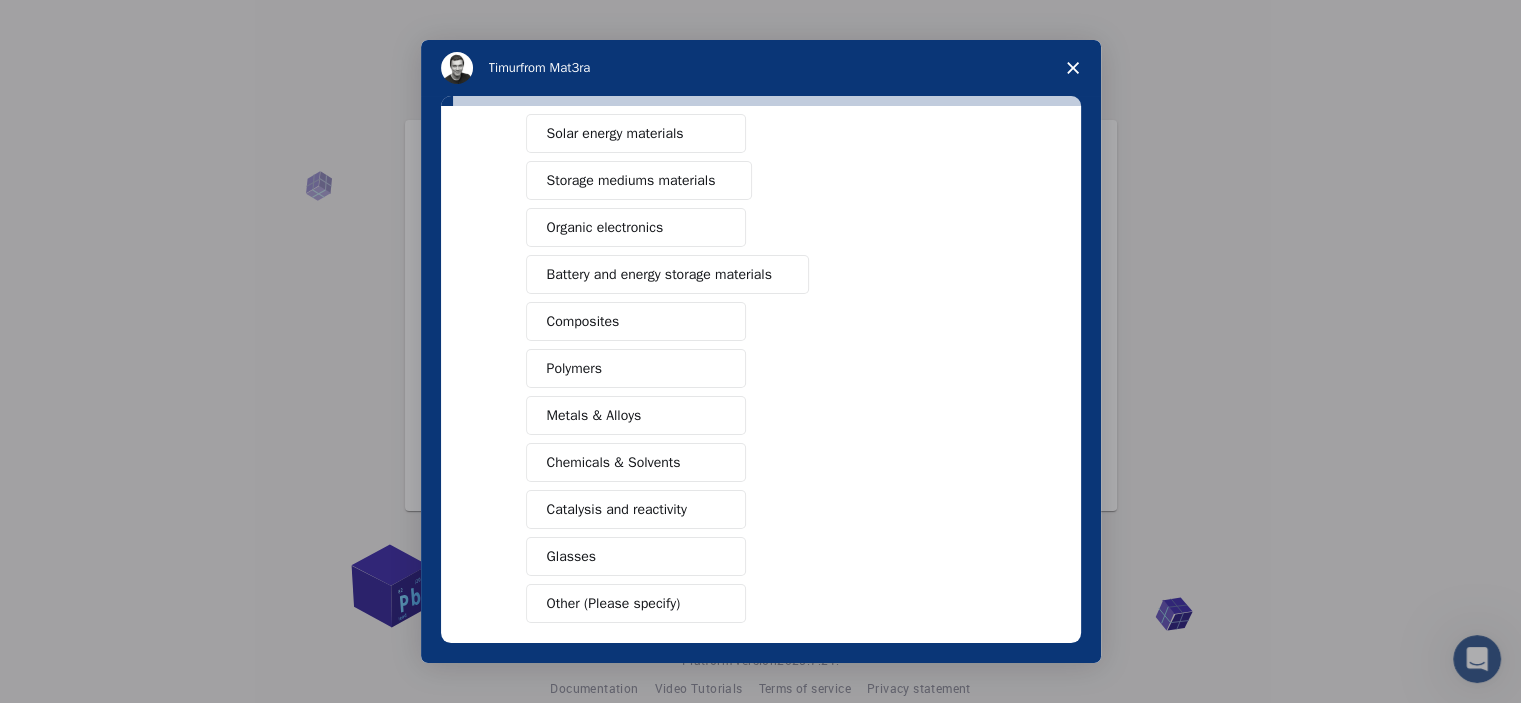 click on "Catalysis and reactivity" at bounding box center (617, 509) 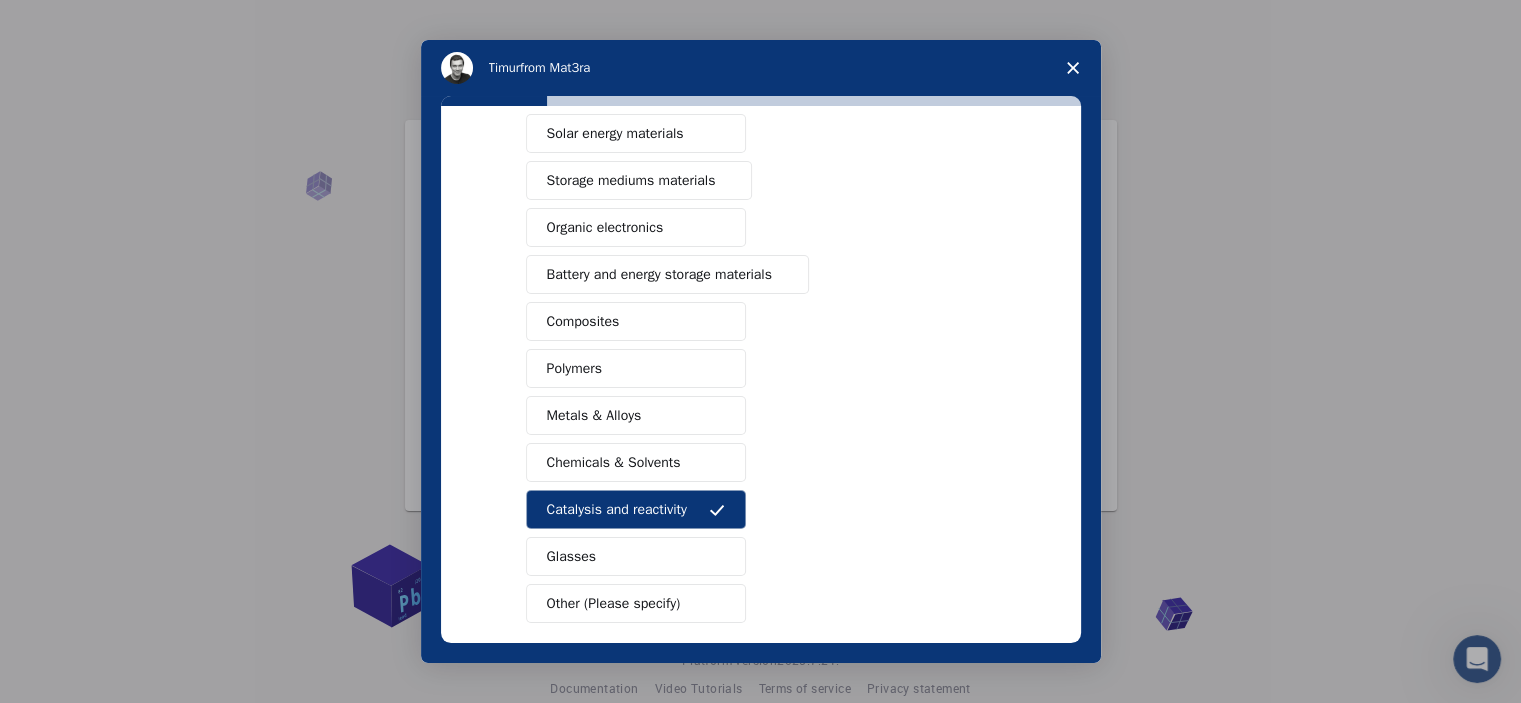 scroll, scrollTop: 256, scrollLeft: 0, axis: vertical 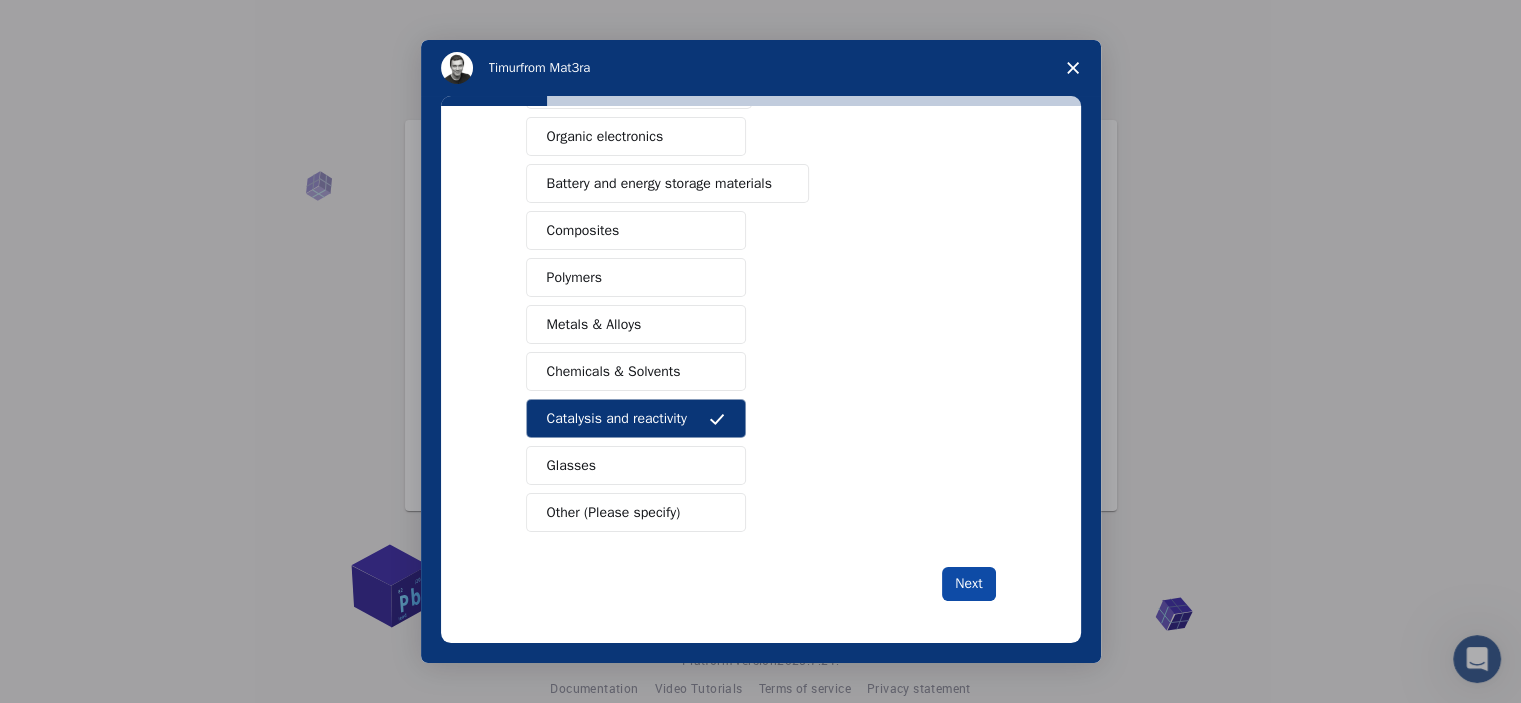 click on "Next" at bounding box center [968, 584] 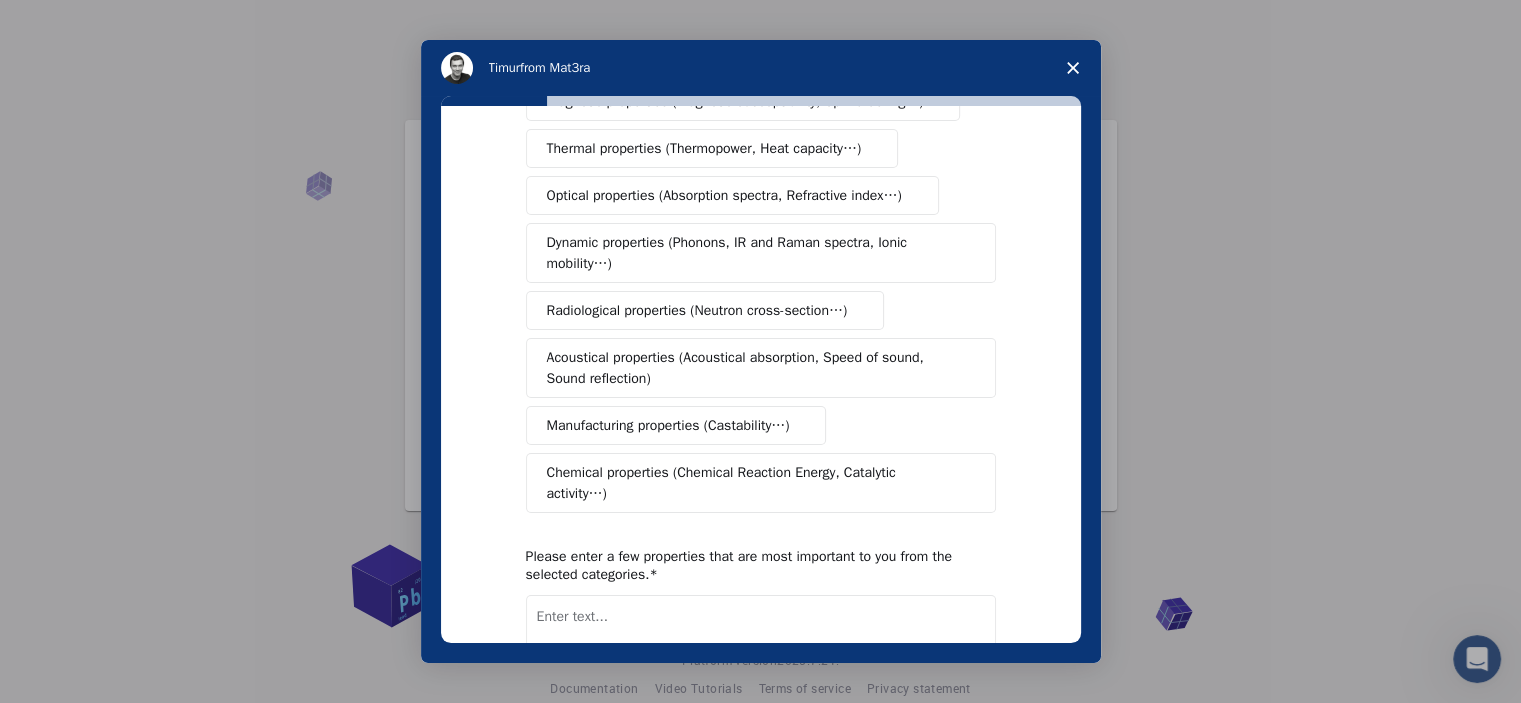 scroll, scrollTop: 256, scrollLeft: 0, axis: vertical 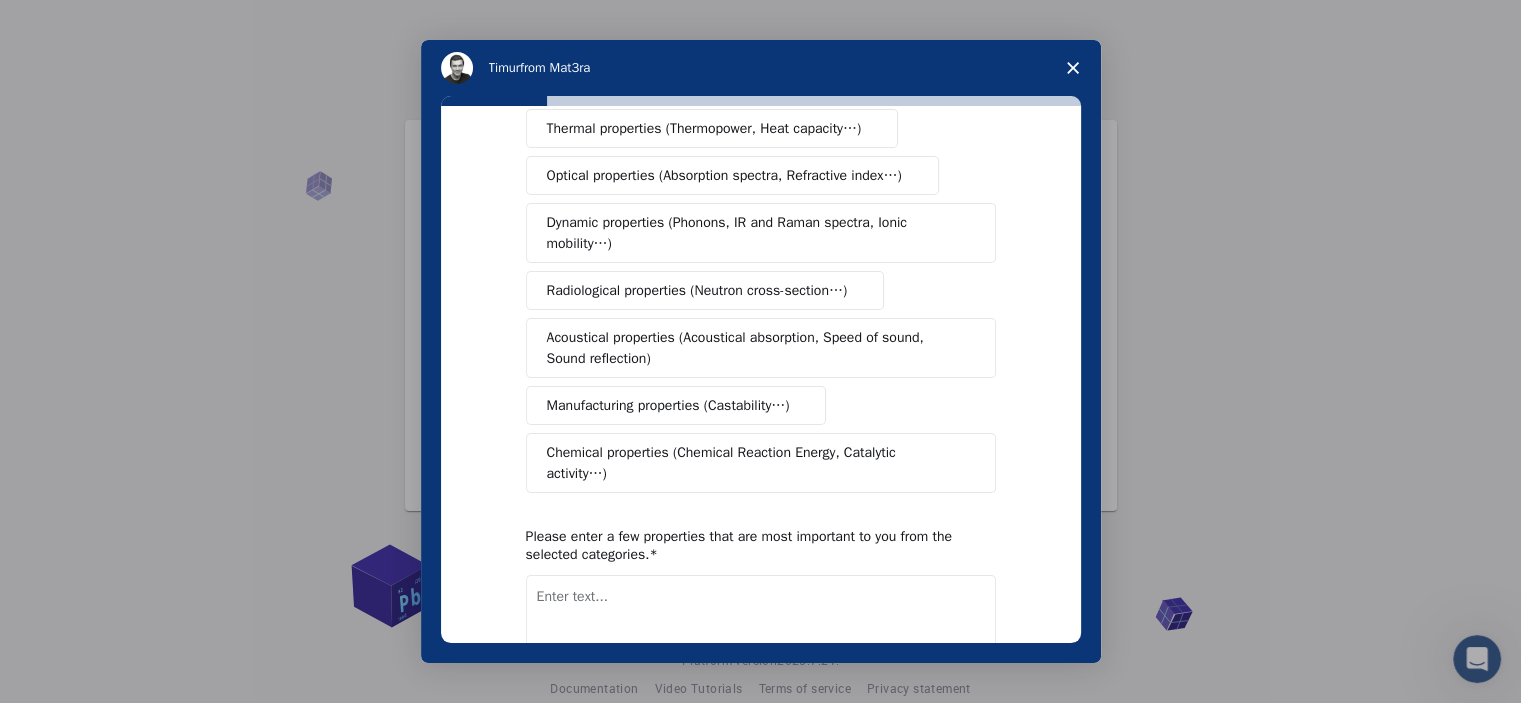 click on "Chemical properties (Chemical Reaction Energy, Catalytic activity…)" at bounding box center (753, 463) 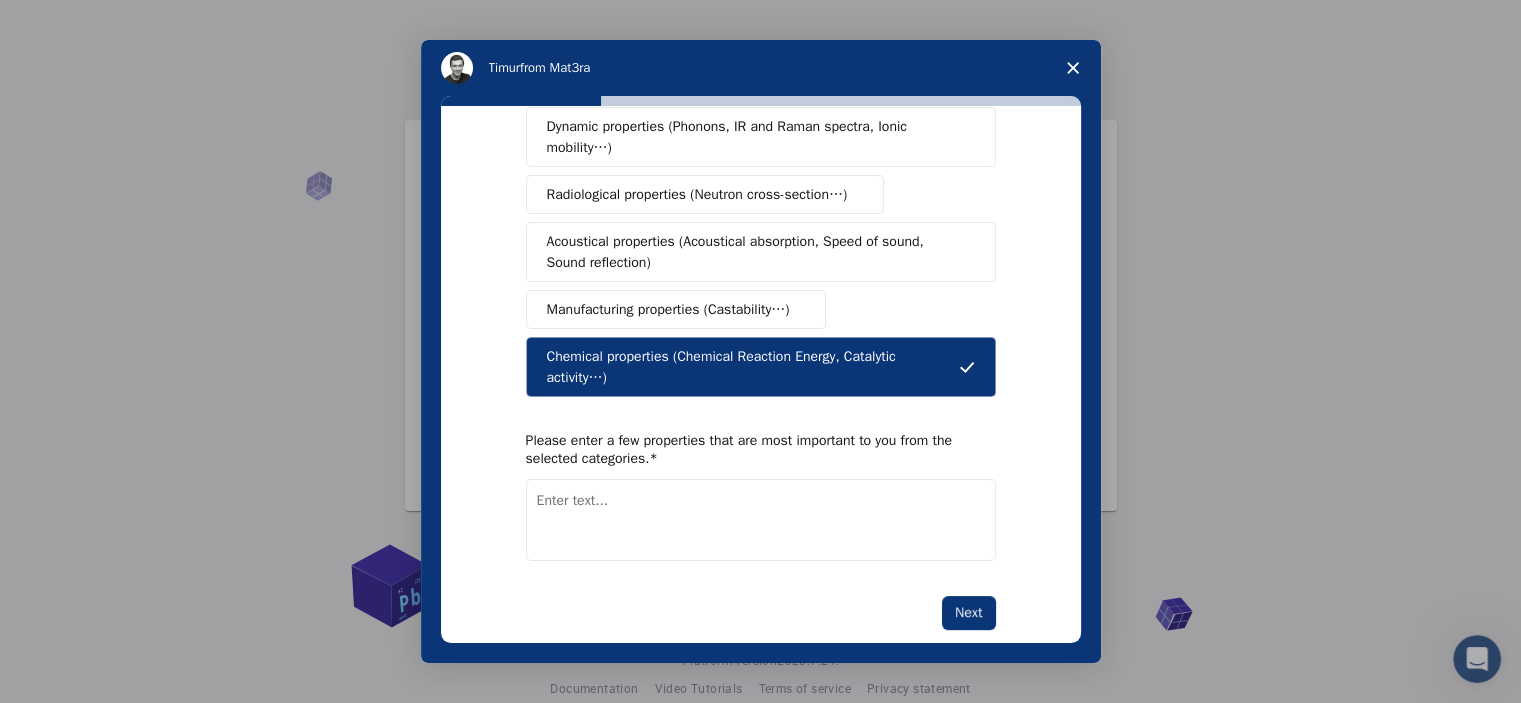 scroll, scrollTop: 360, scrollLeft: 0, axis: vertical 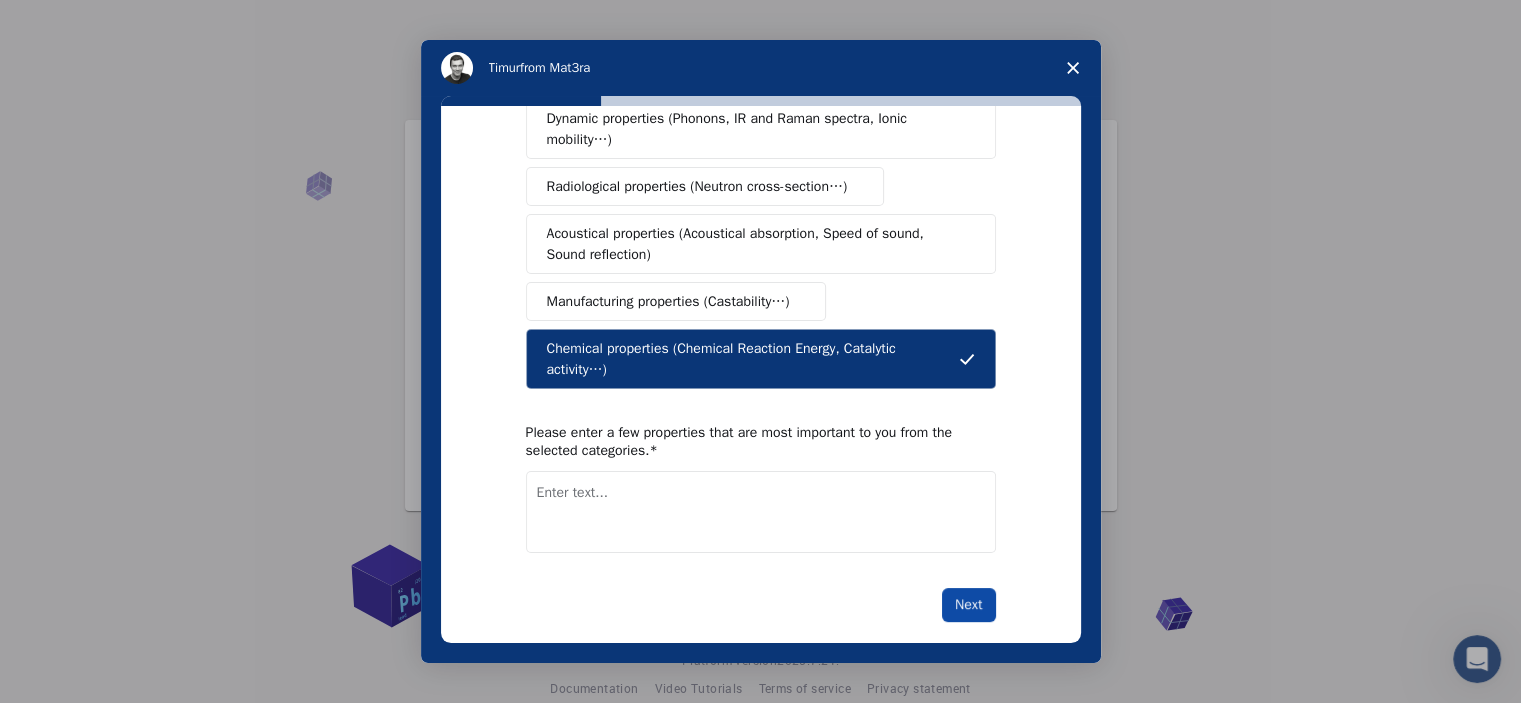 click on "Next" at bounding box center [968, 605] 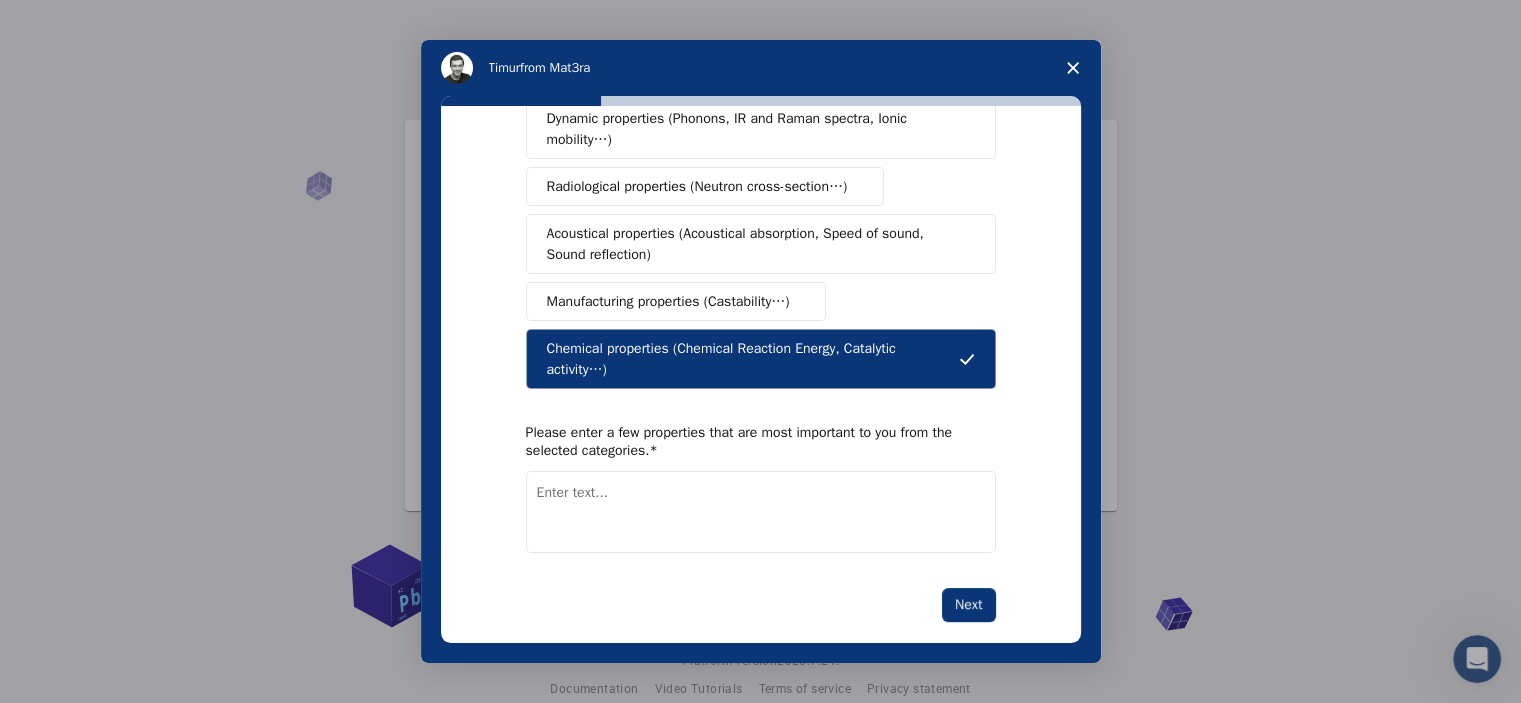 click at bounding box center (761, 512) 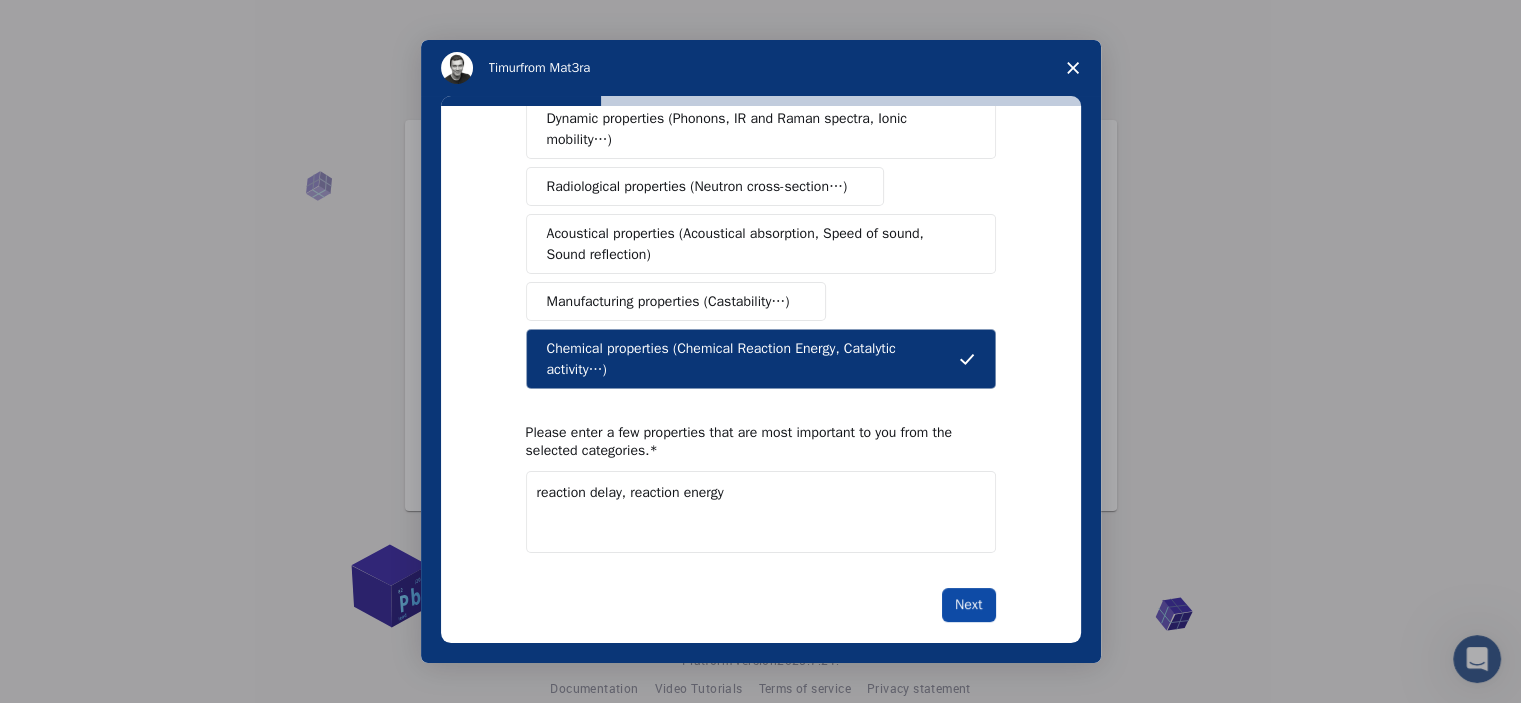 type on "reaction delay, reaction energy" 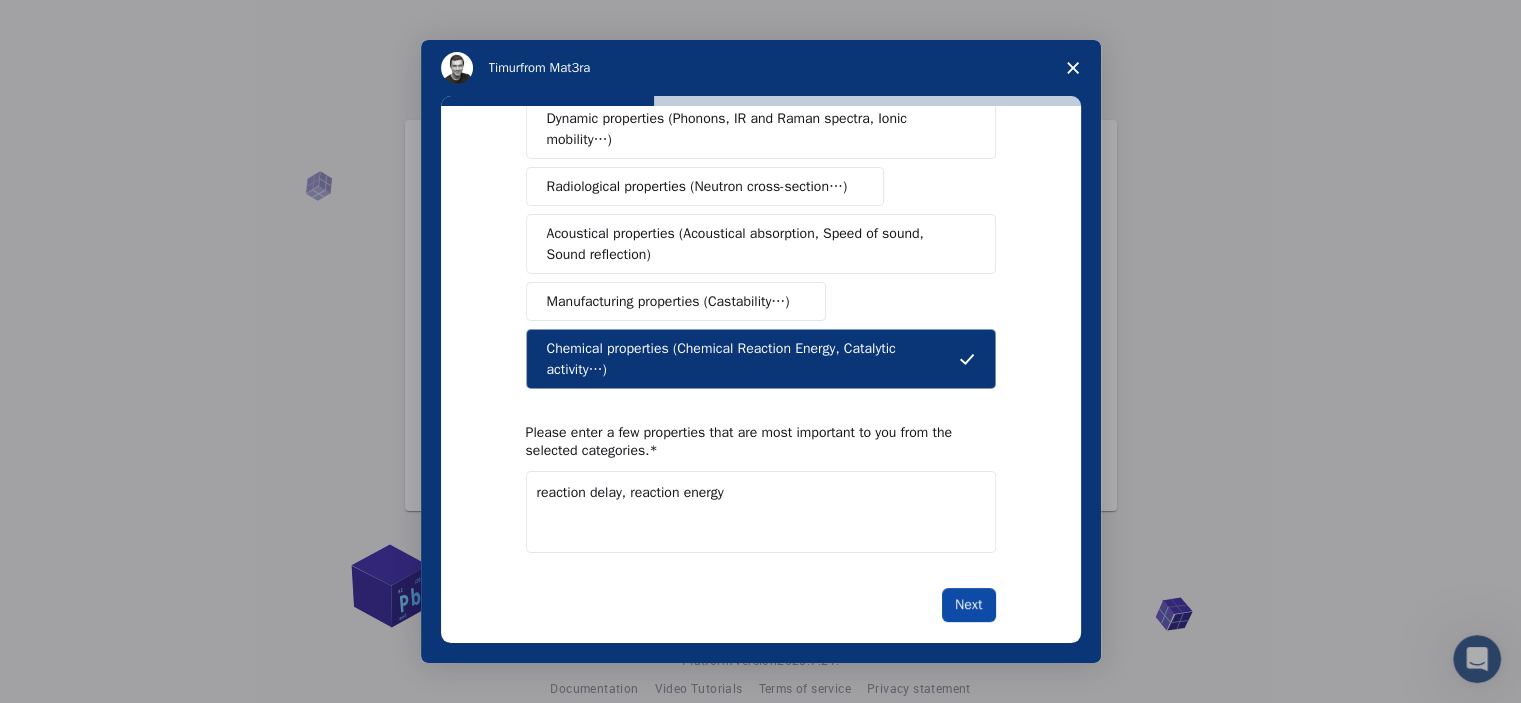 click on "Next" at bounding box center (968, 605) 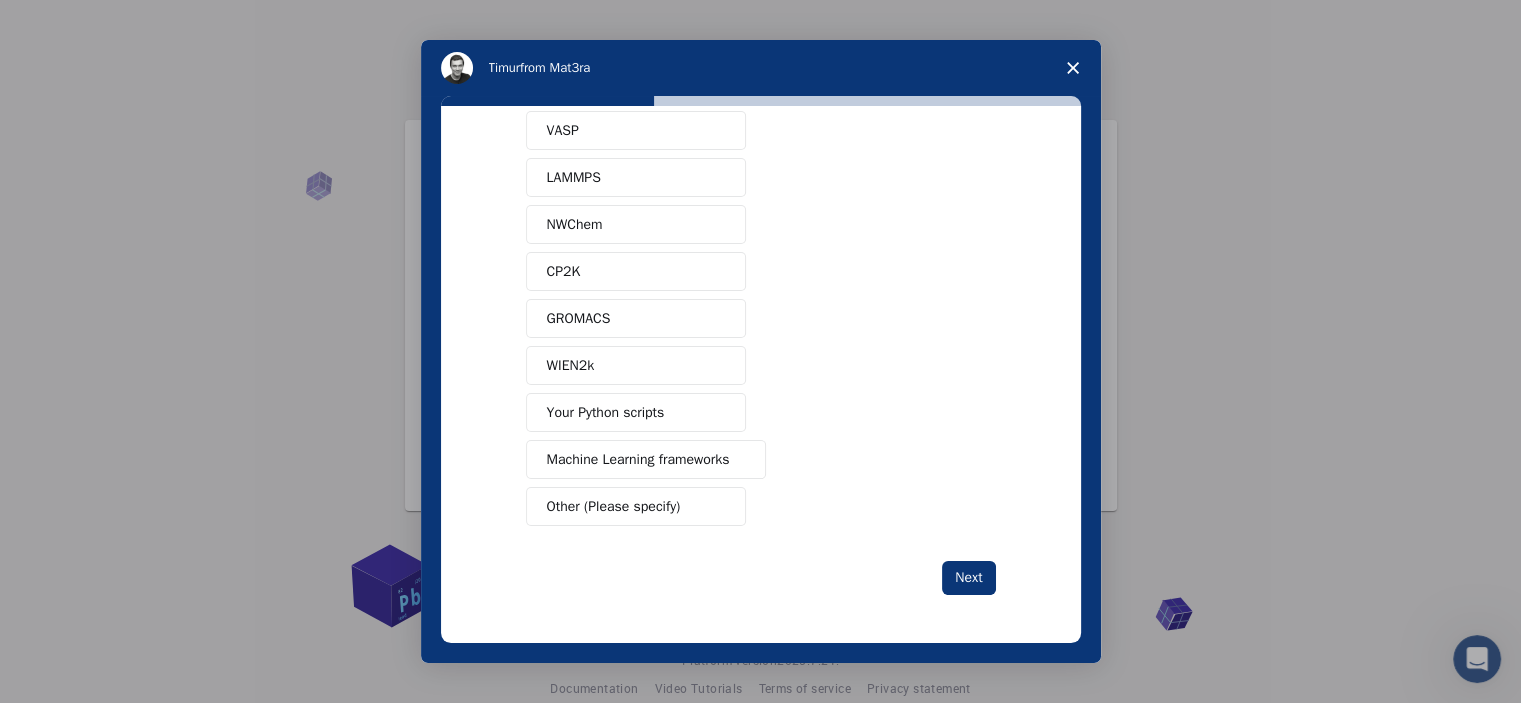 scroll, scrollTop: 0, scrollLeft: 0, axis: both 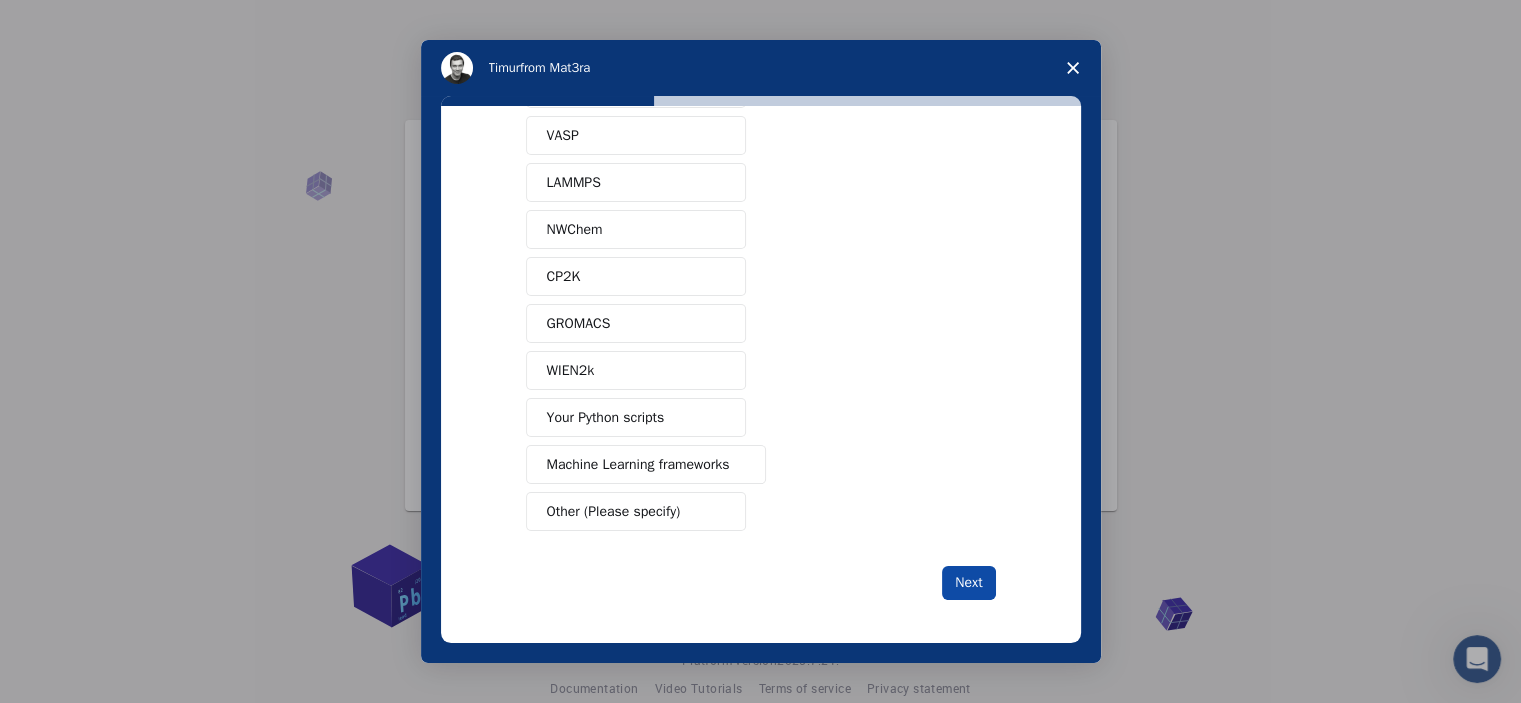click on "Next" at bounding box center (968, 583) 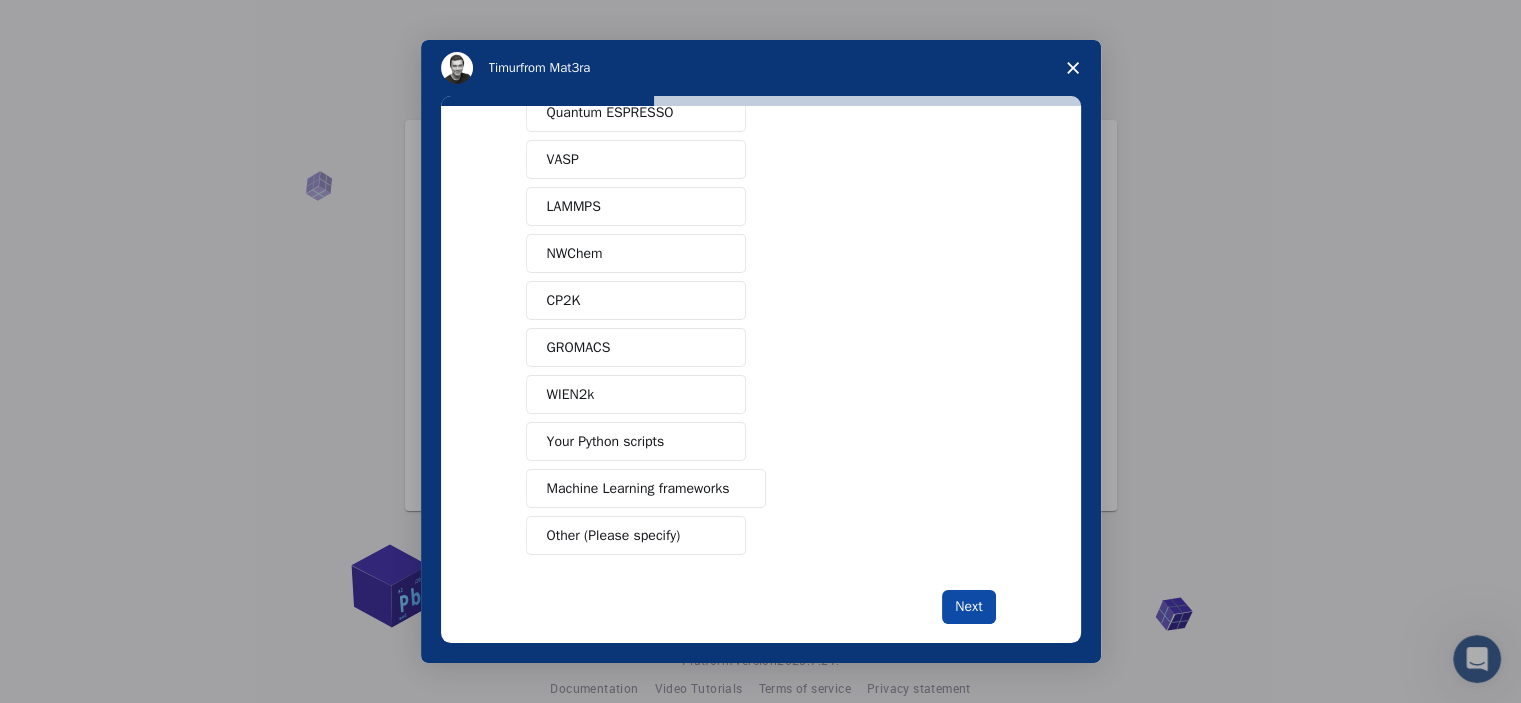 scroll, scrollTop: 48, scrollLeft: 0, axis: vertical 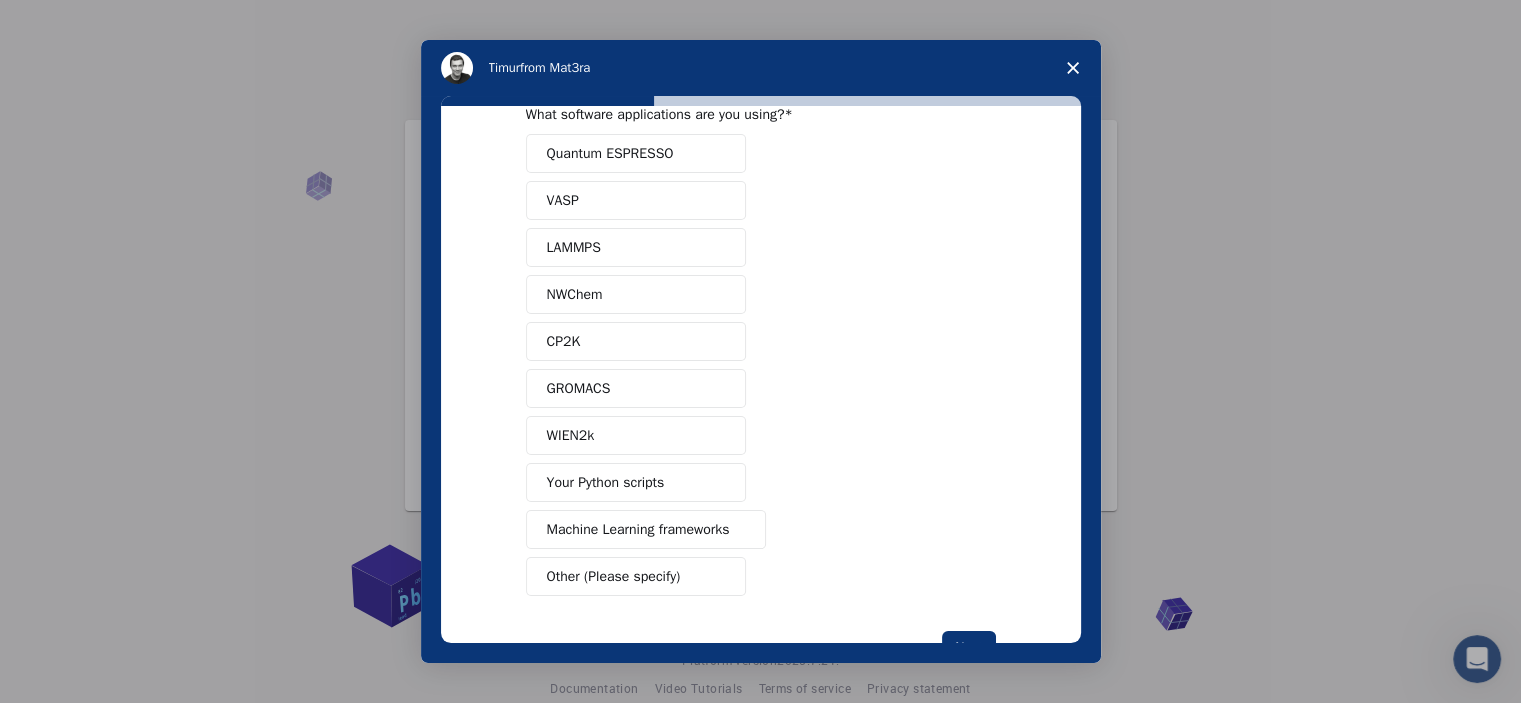click on "Quantum ESPRESSO VASP LAMMPS NWChem CP2K GROMACS WIEN2k Your Python scripts Machine Learning frameworks Other (Please specify)" at bounding box center (761, 365) 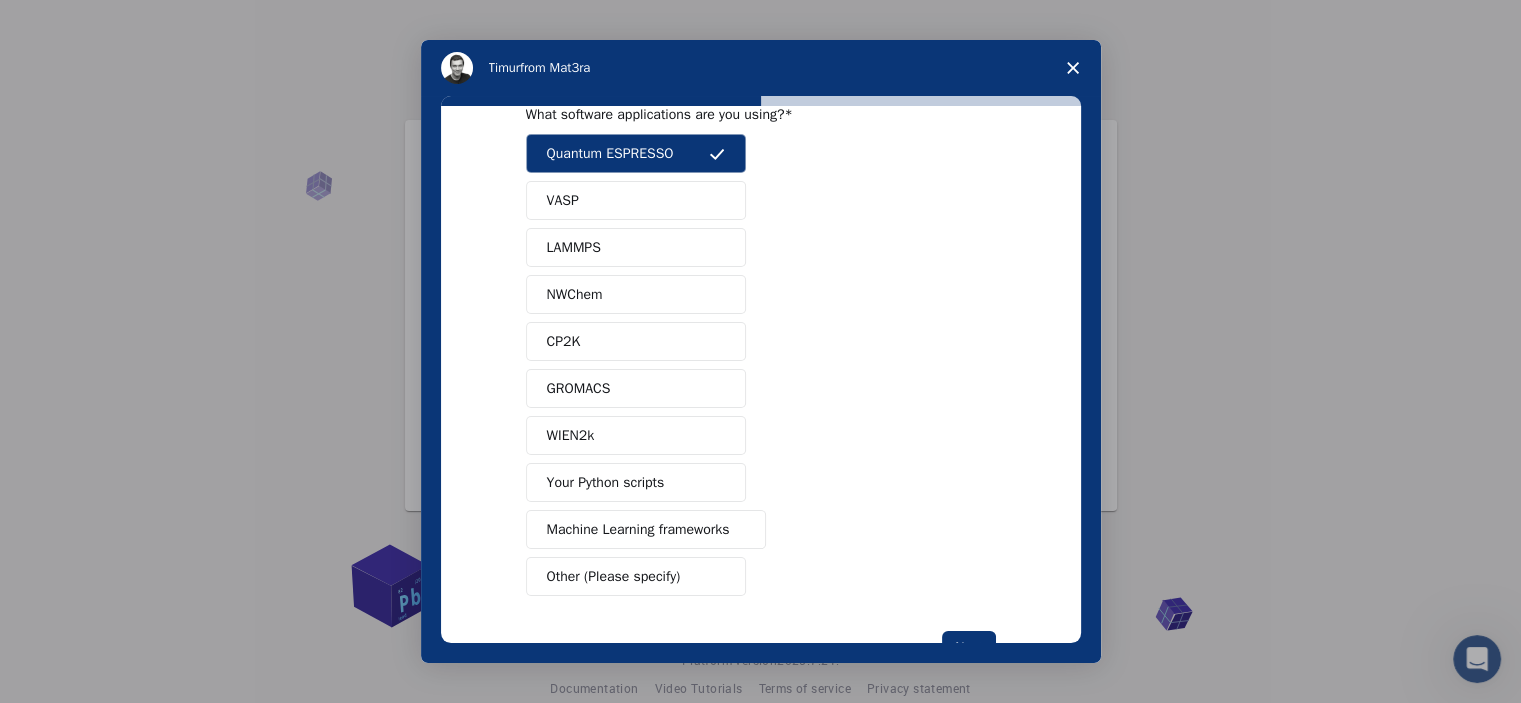 scroll, scrollTop: 113, scrollLeft: 0, axis: vertical 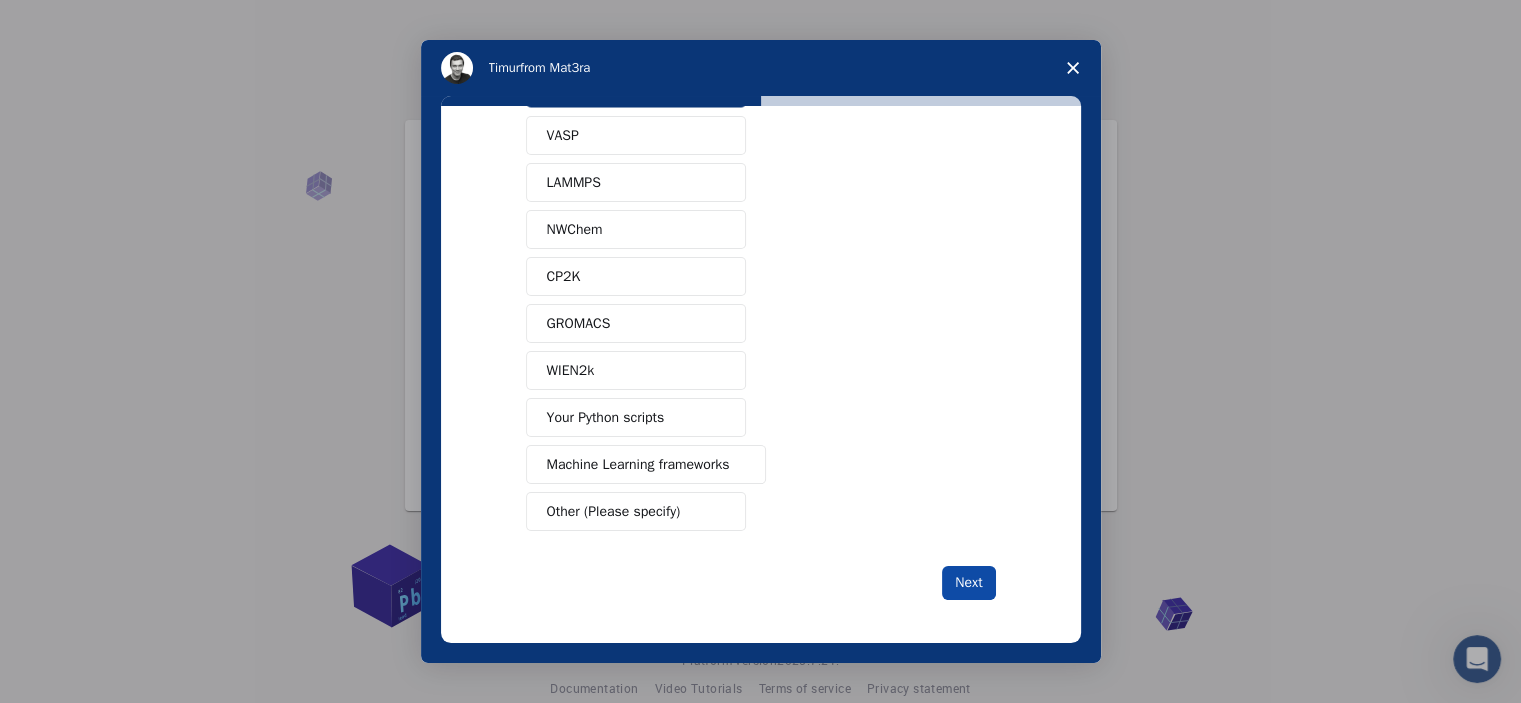 click on "Next" at bounding box center (968, 583) 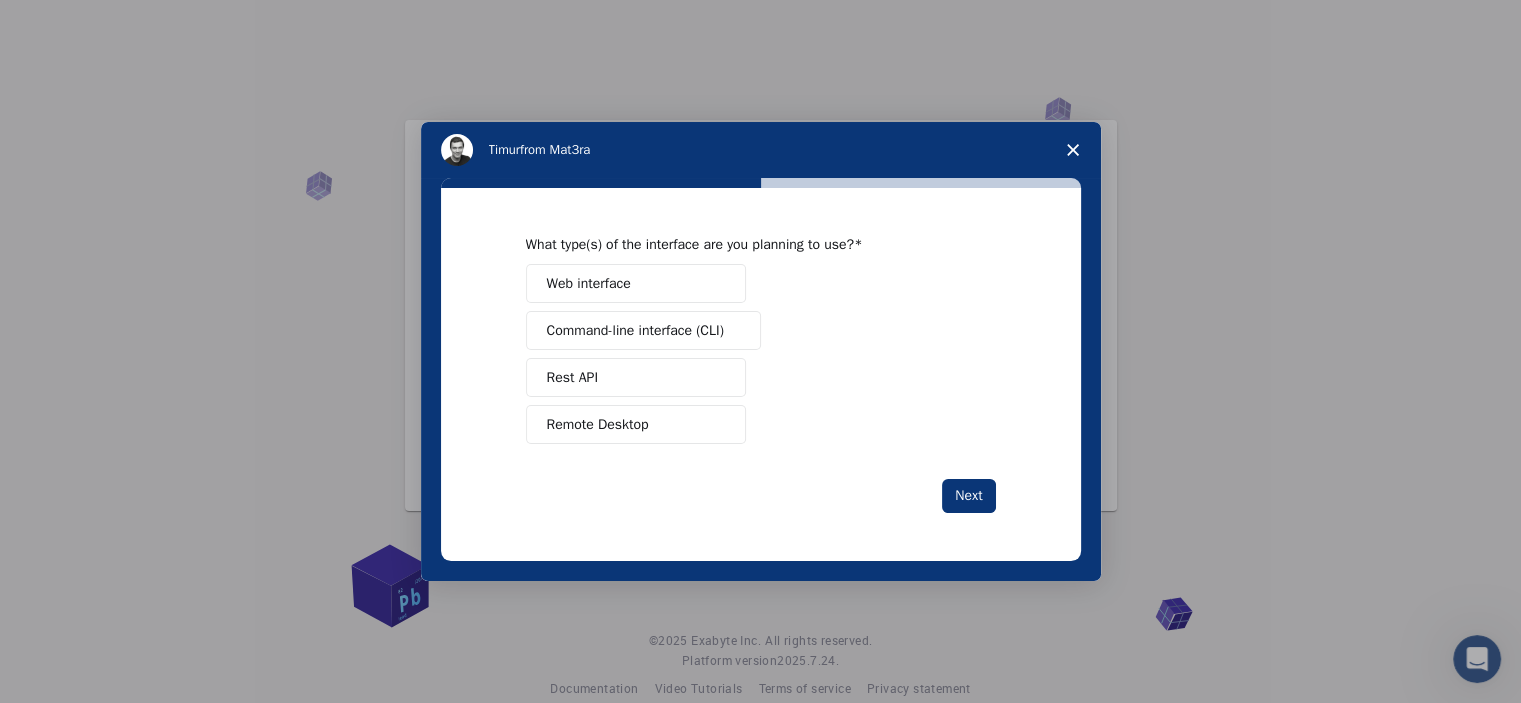click on "Web interface" at bounding box center [636, 283] 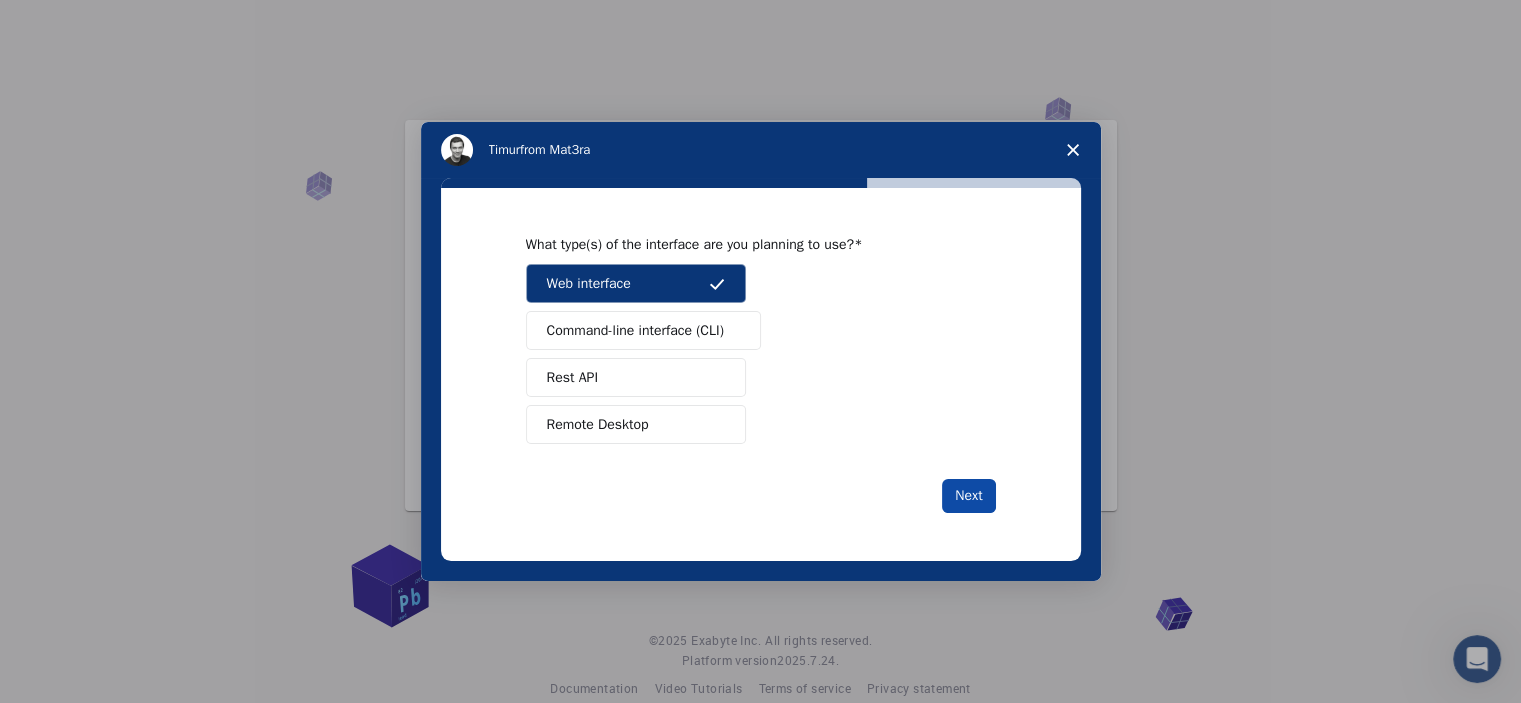 click on "Next" at bounding box center [968, 496] 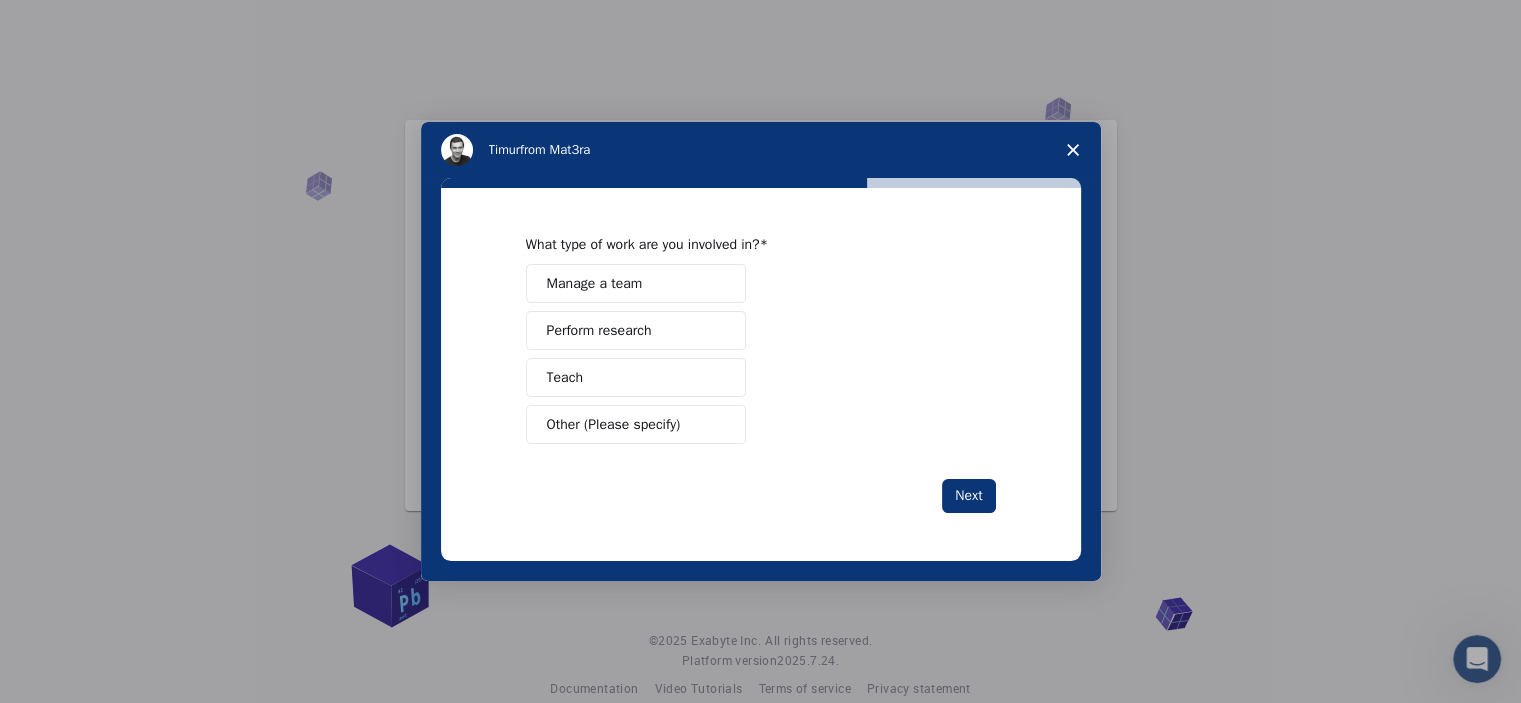 click on "Perform research" at bounding box center [636, 330] 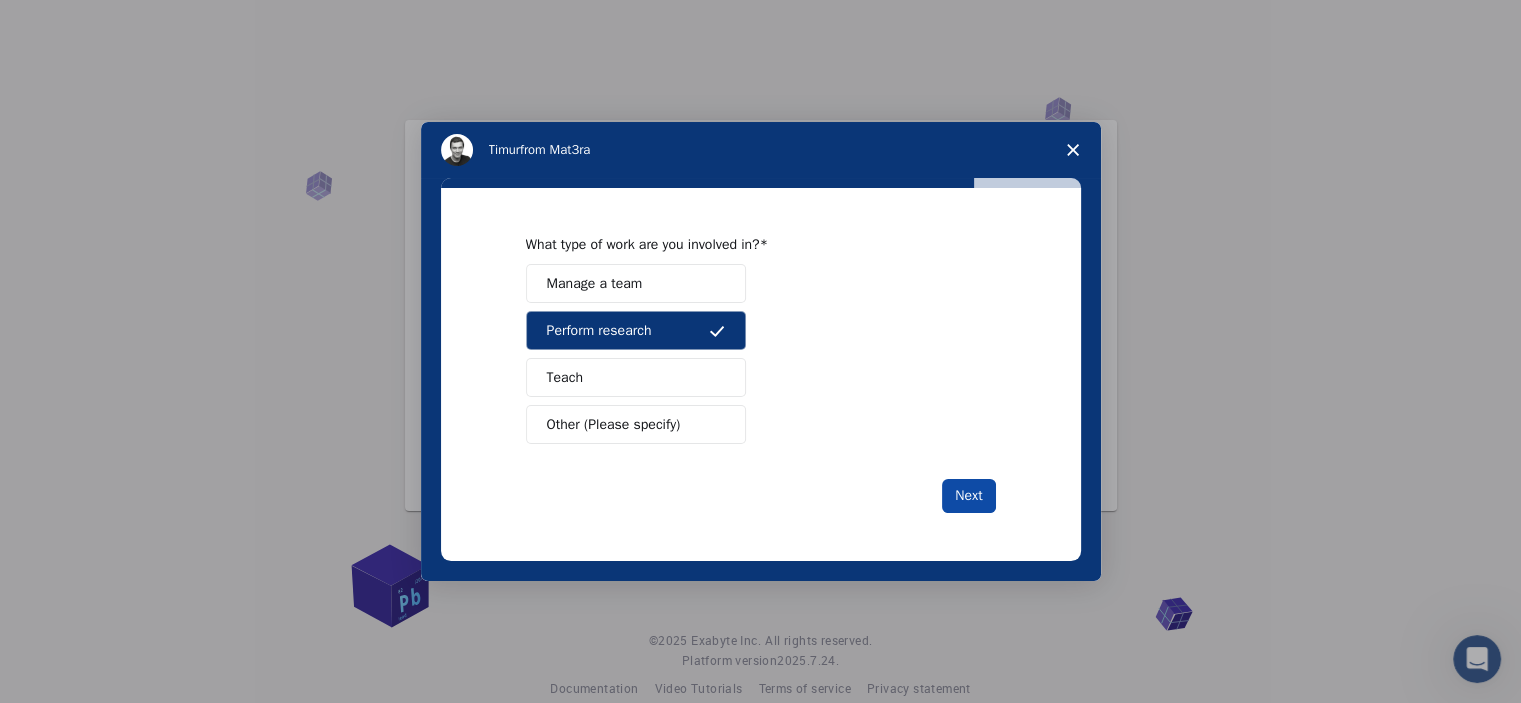 click on "Next" at bounding box center (968, 496) 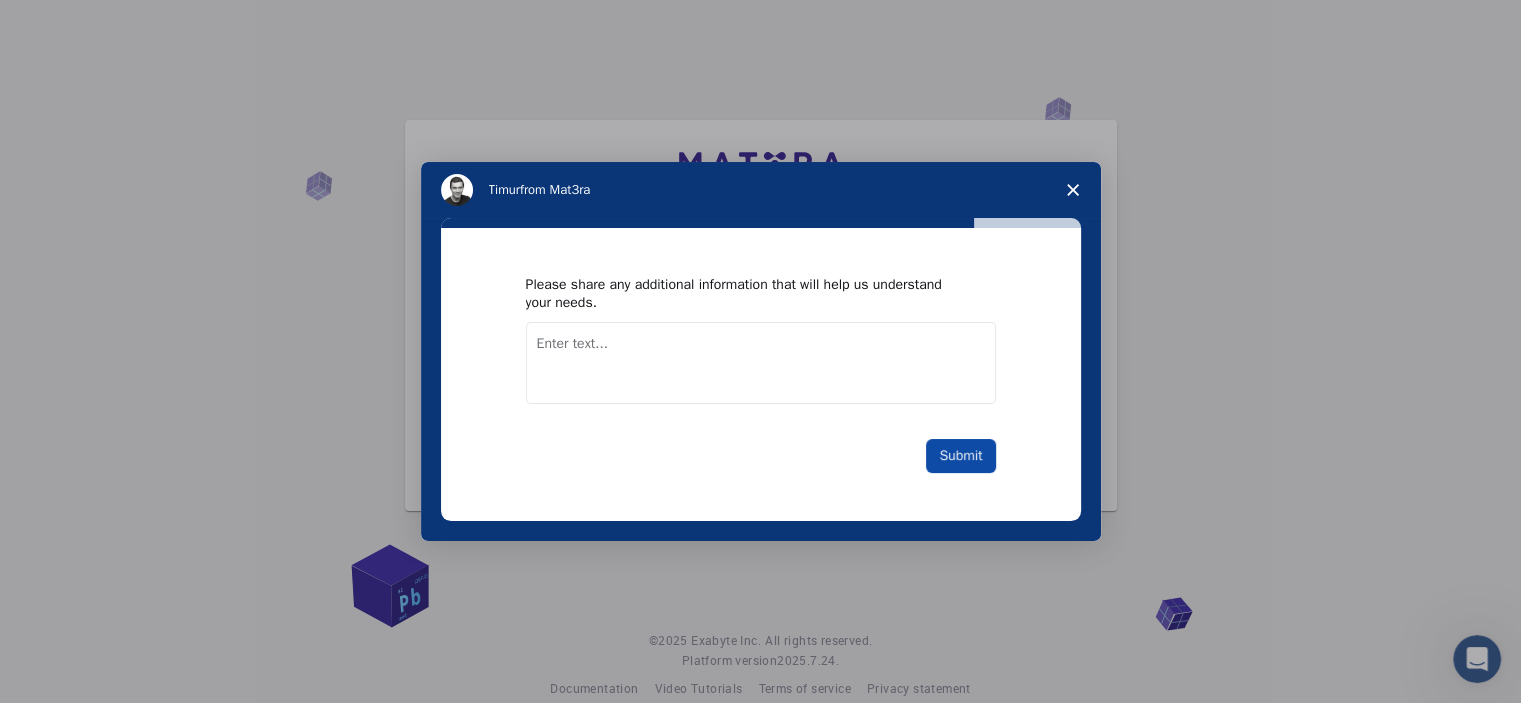 click on "Submit" at bounding box center (960, 456) 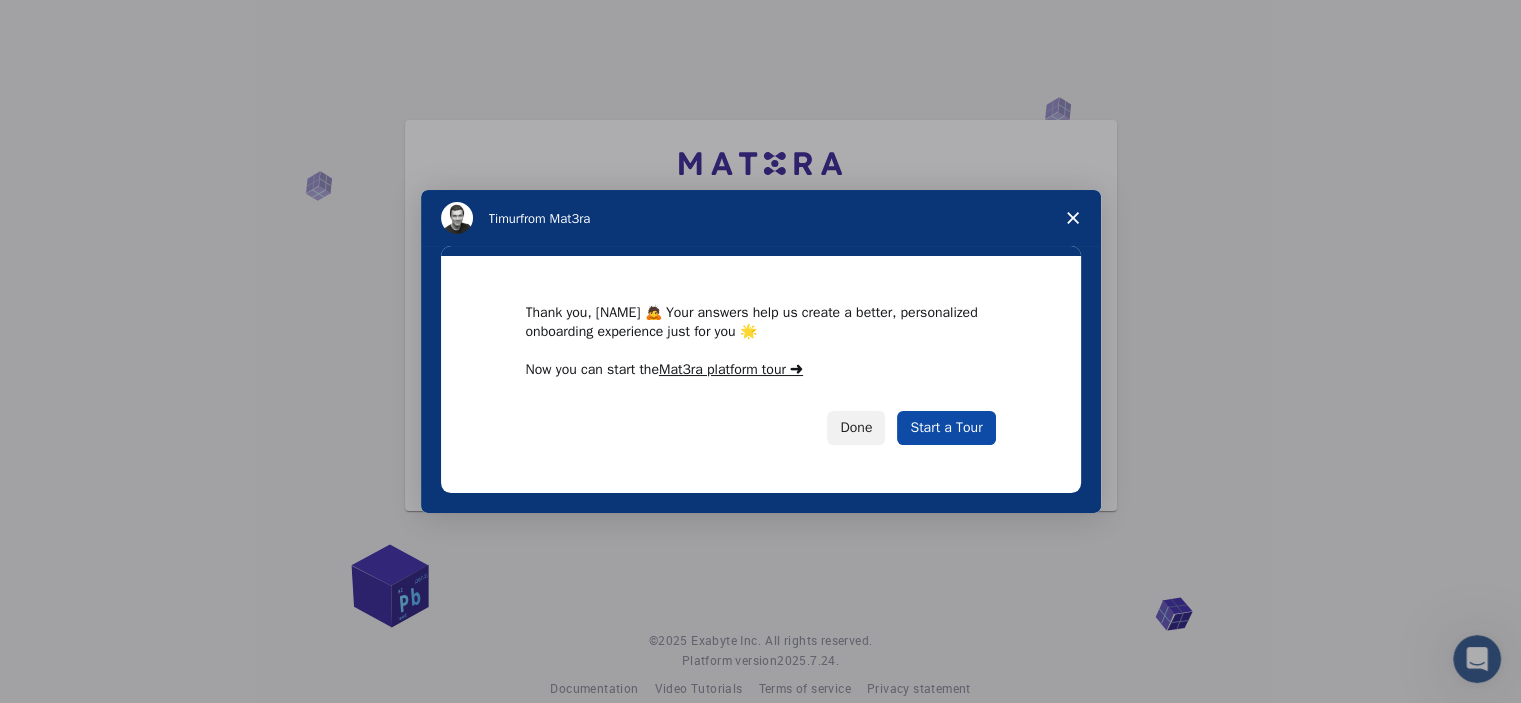 click on "Start a Tour" at bounding box center [946, 428] 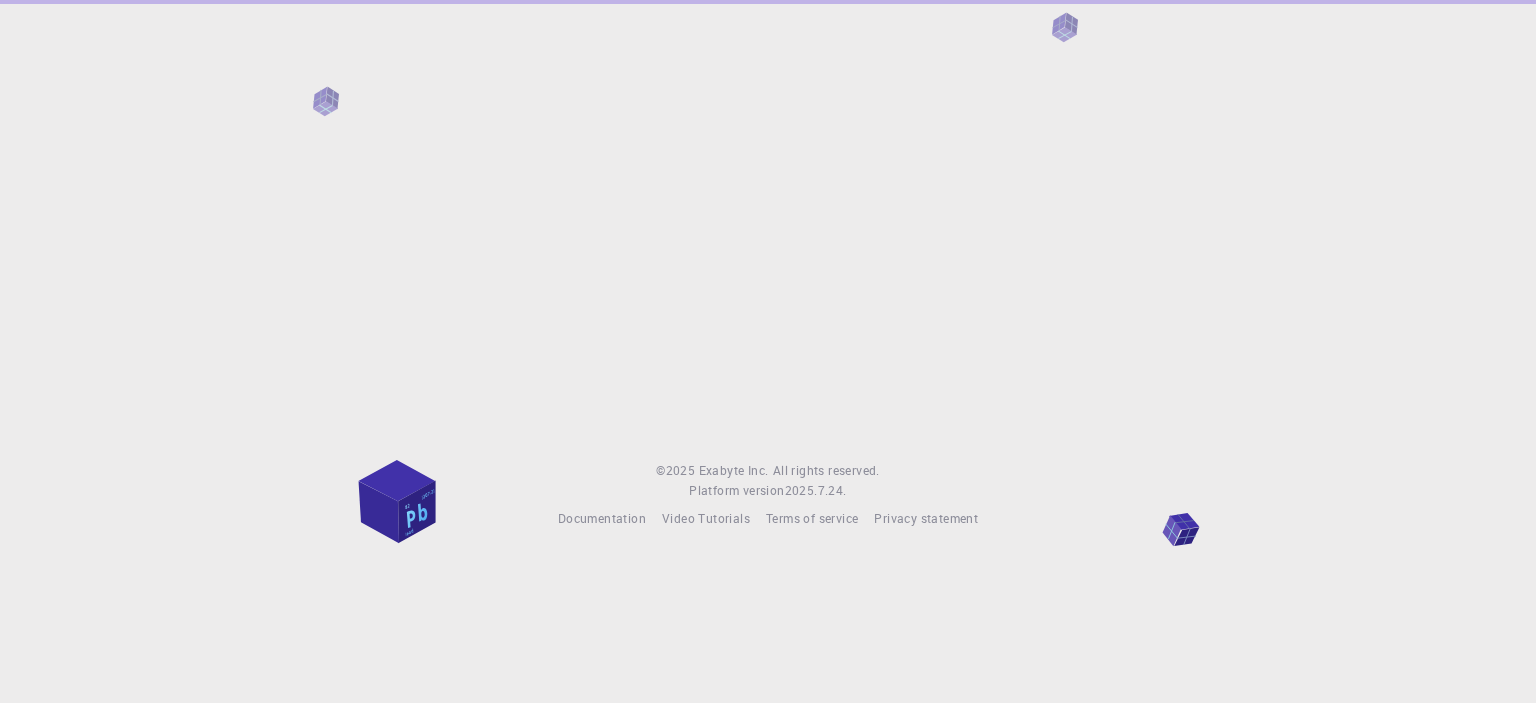 scroll, scrollTop: 0, scrollLeft: 0, axis: both 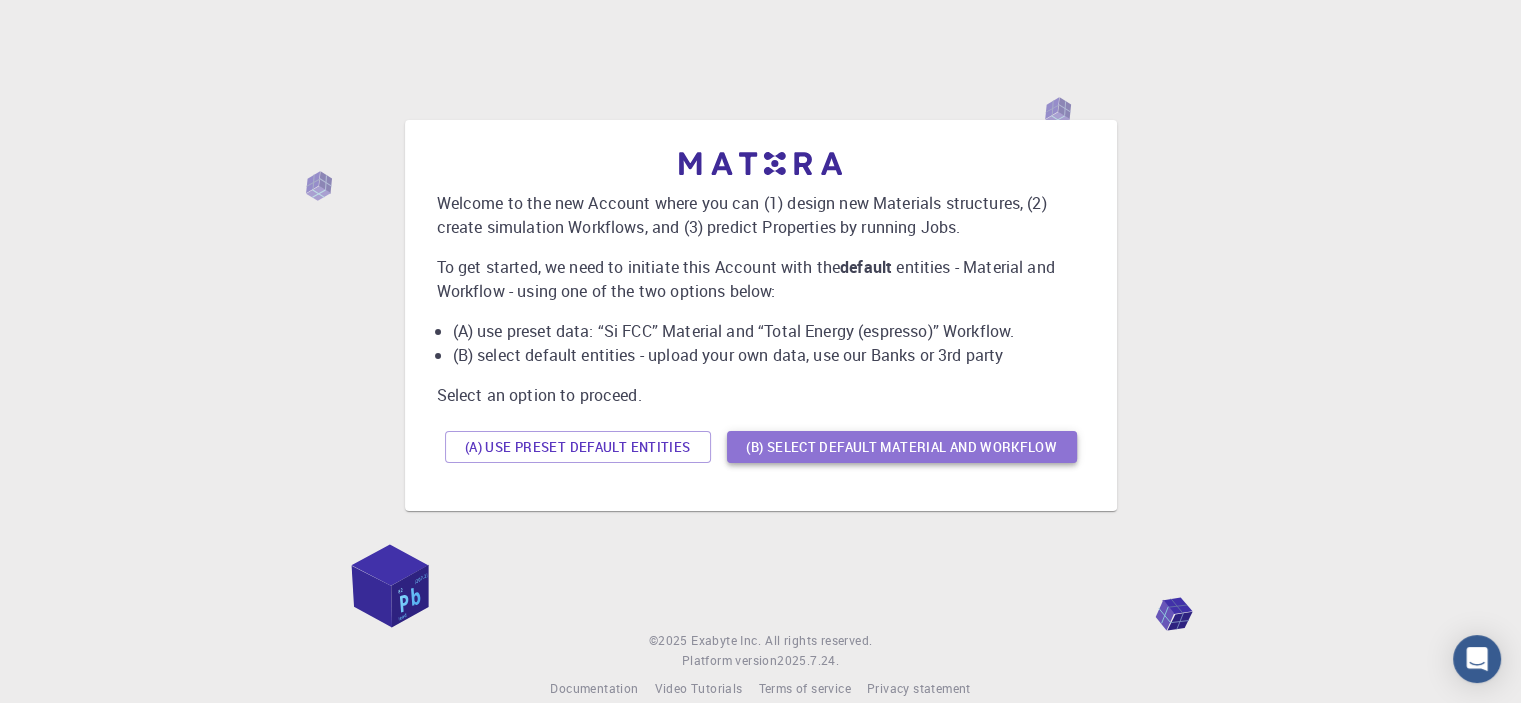 click on "(B) Select default material and workflow" at bounding box center [902, 447] 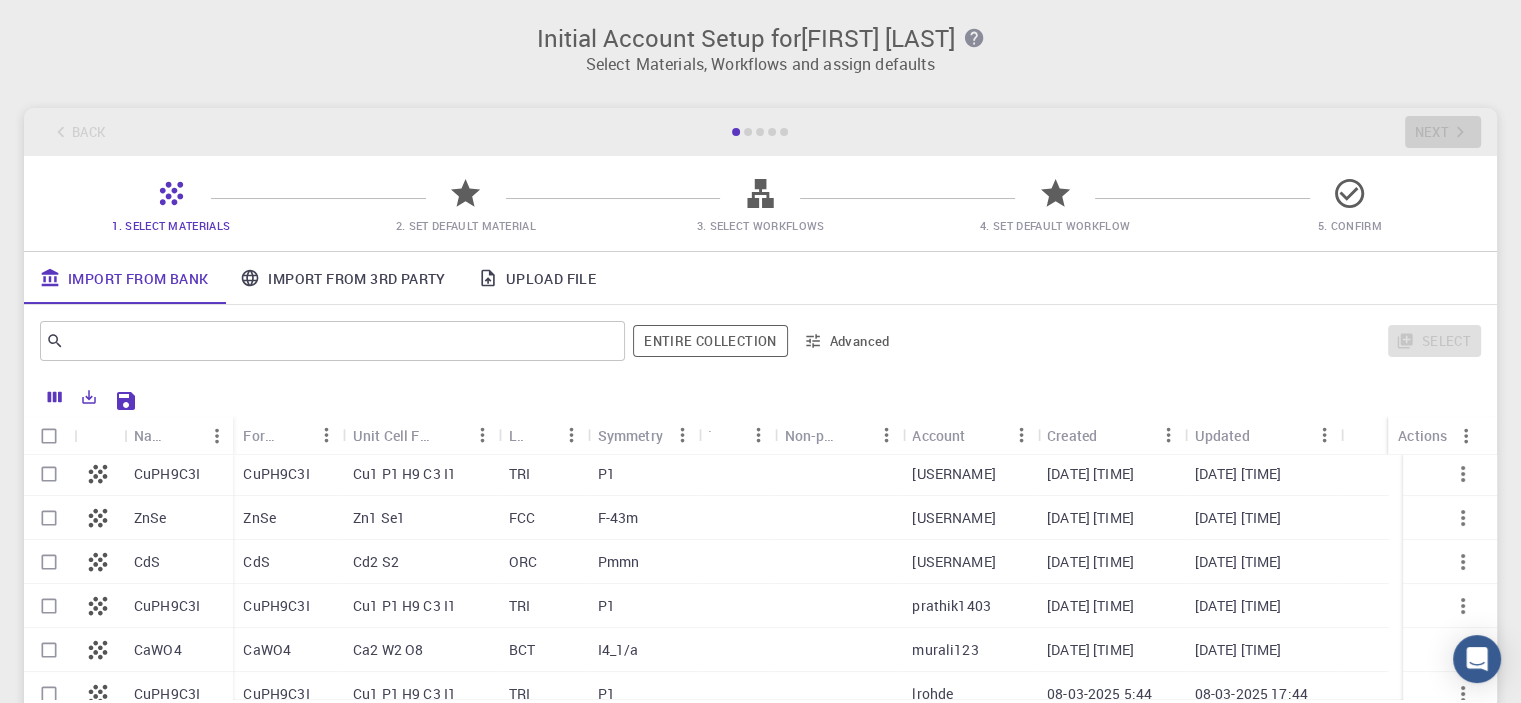 scroll, scrollTop: 635, scrollLeft: 0, axis: vertical 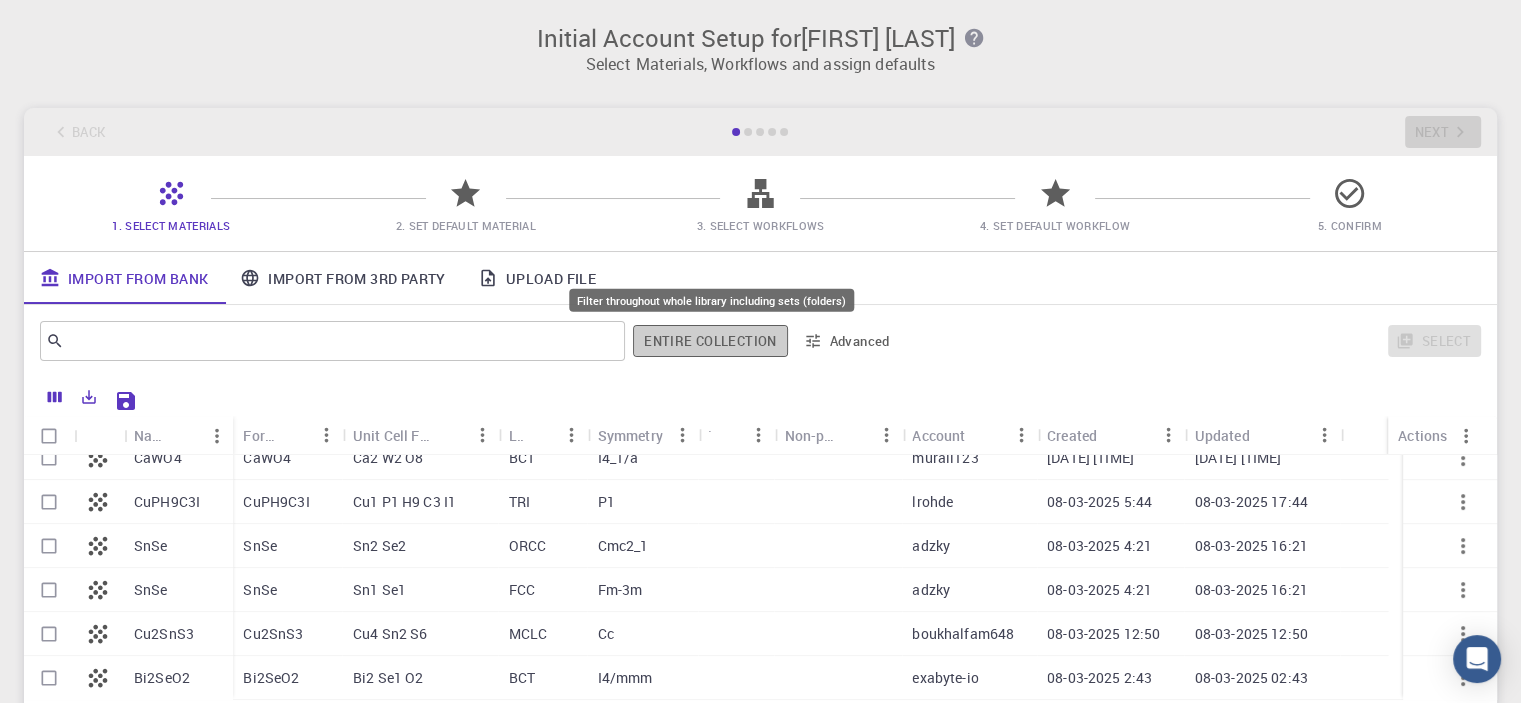 click on "Entire collection" at bounding box center [710, 341] 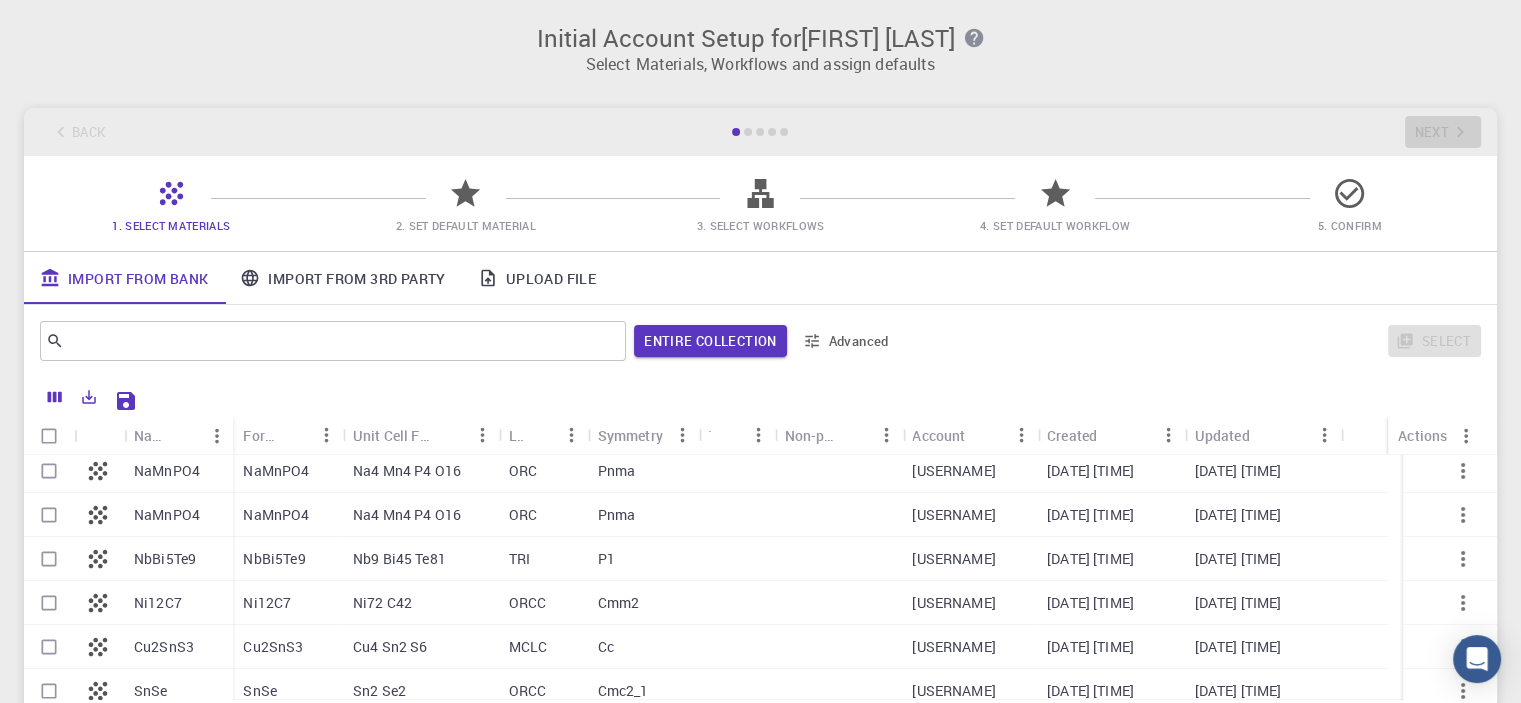 scroll, scrollTop: 0, scrollLeft: 0, axis: both 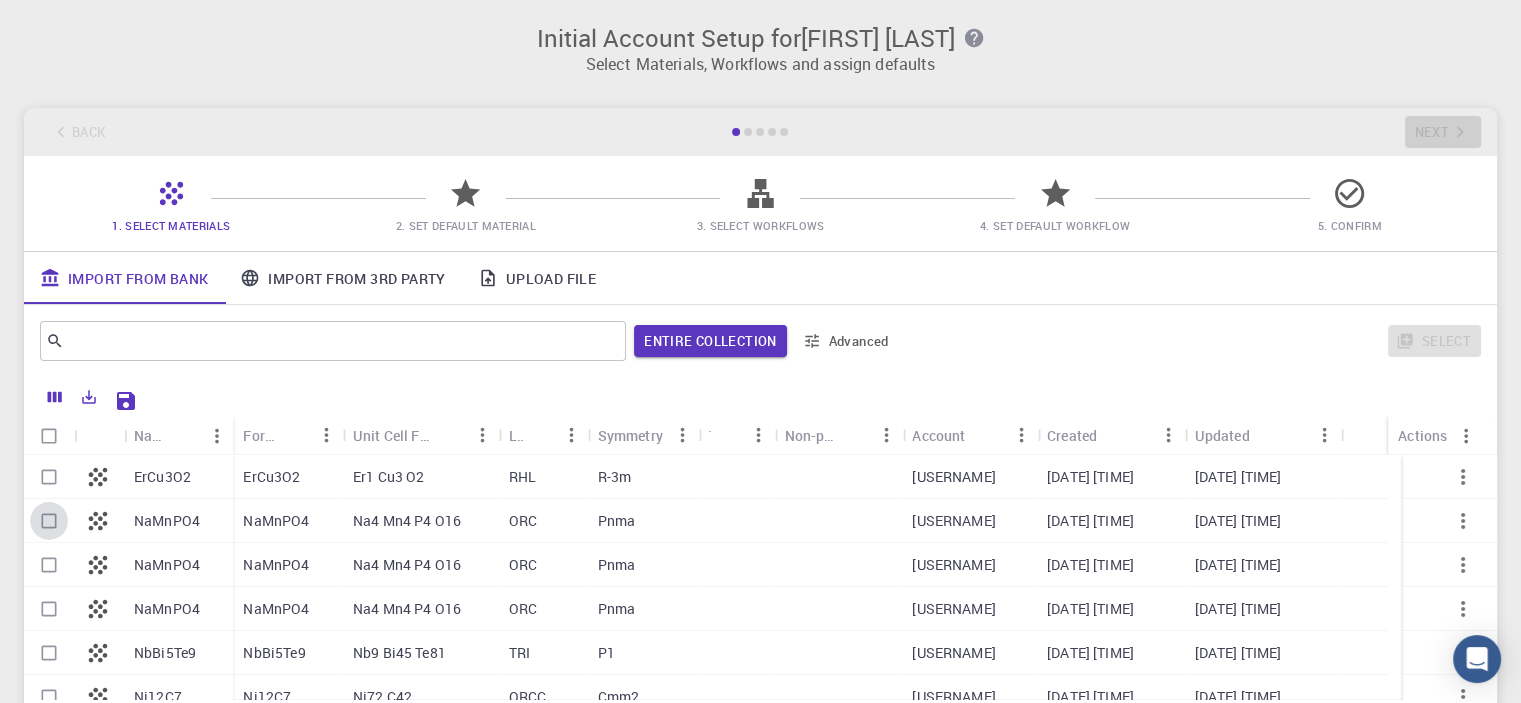 click at bounding box center [49, 521] 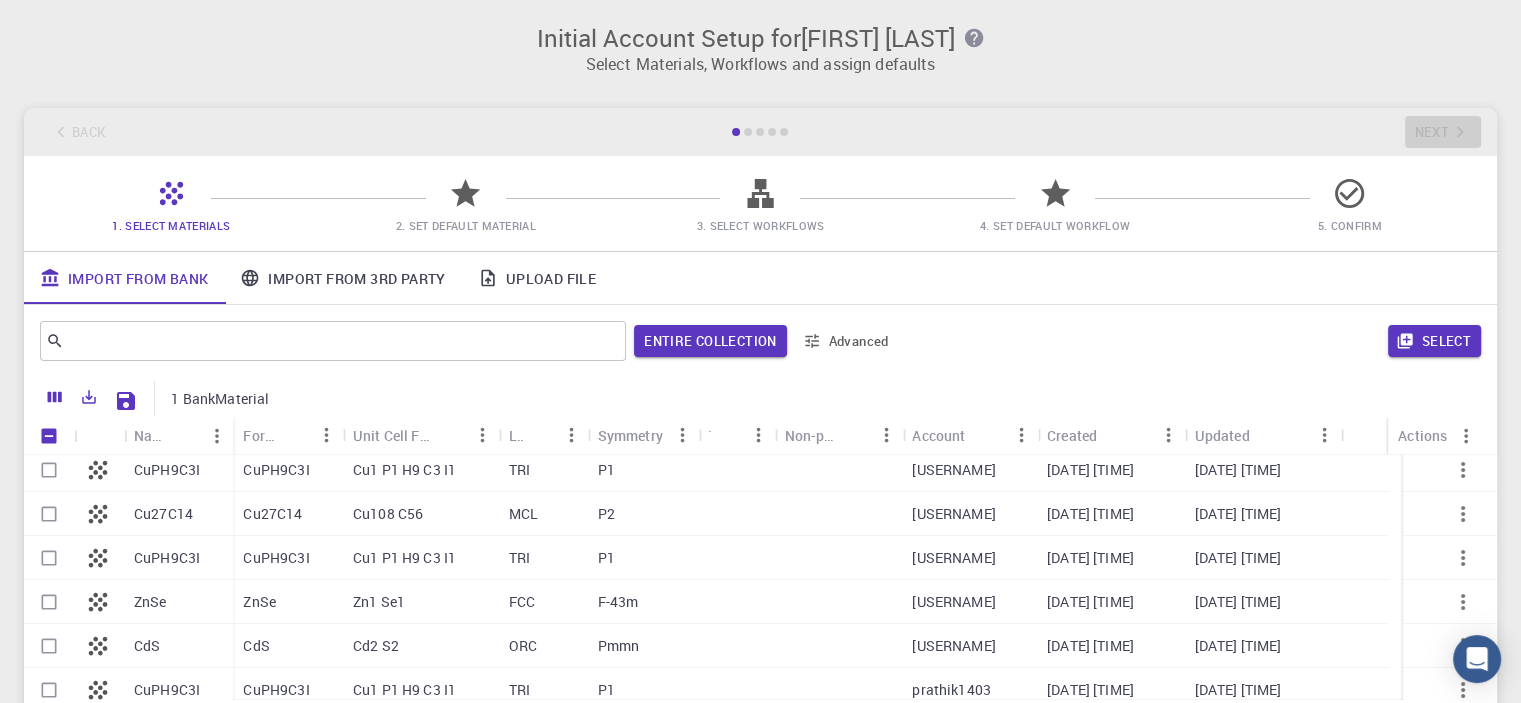 scroll, scrollTop: 0, scrollLeft: 0, axis: both 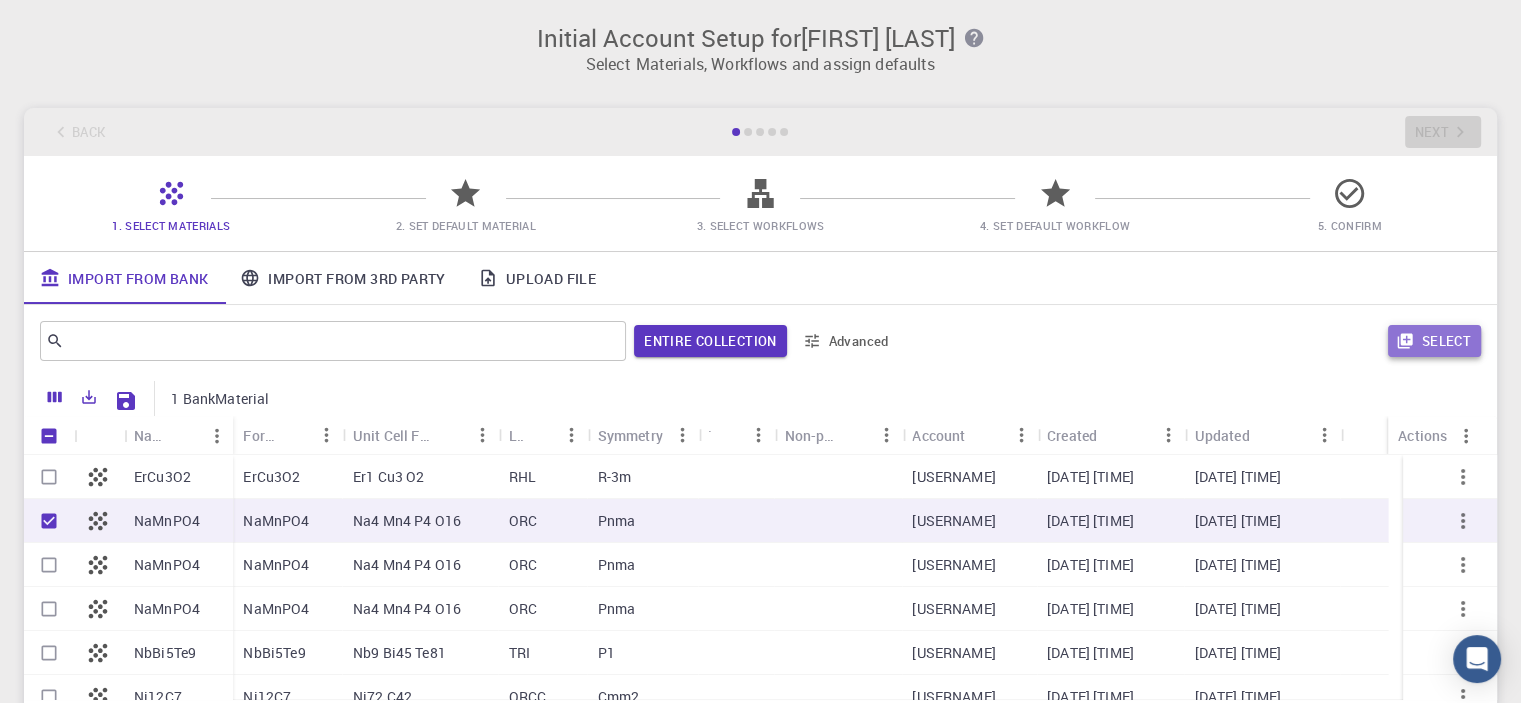click on "Select" at bounding box center (1434, 341) 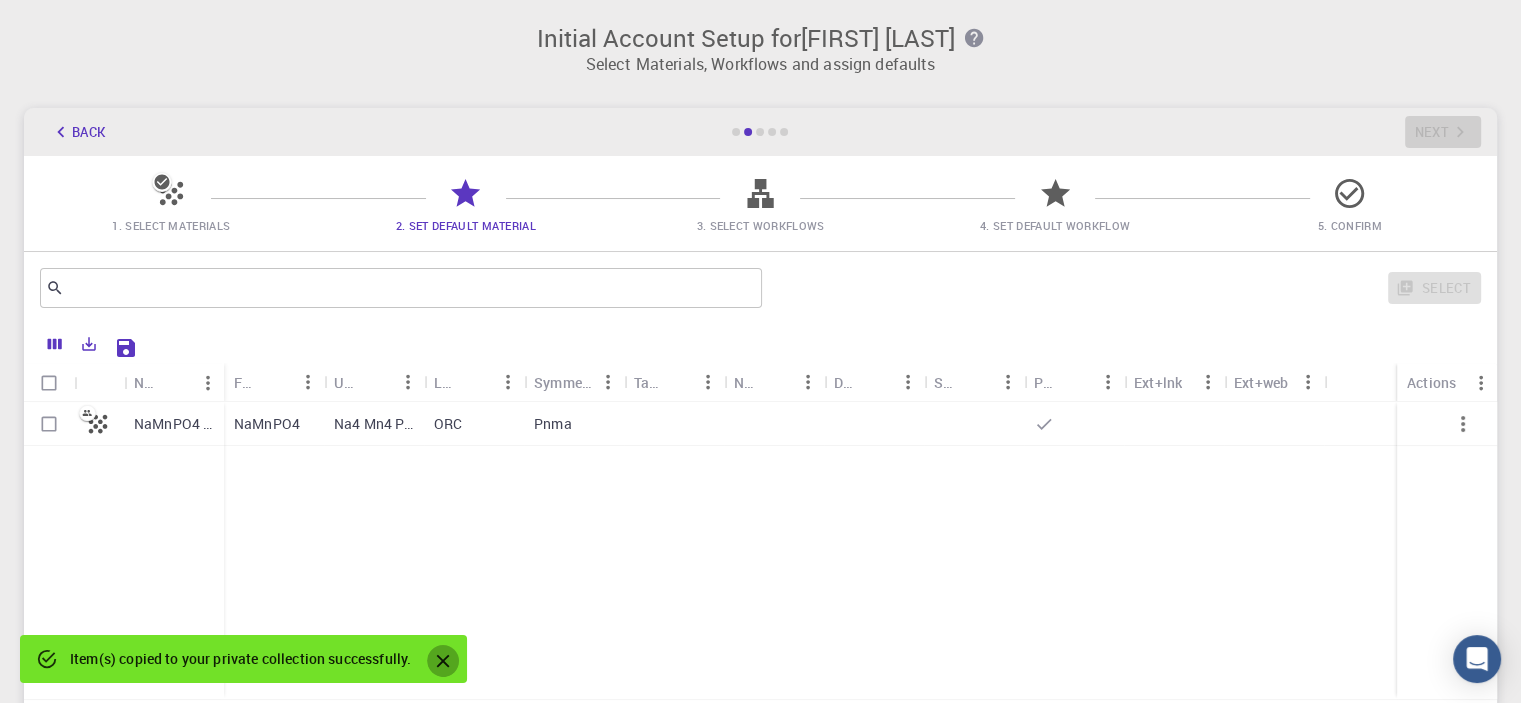 click 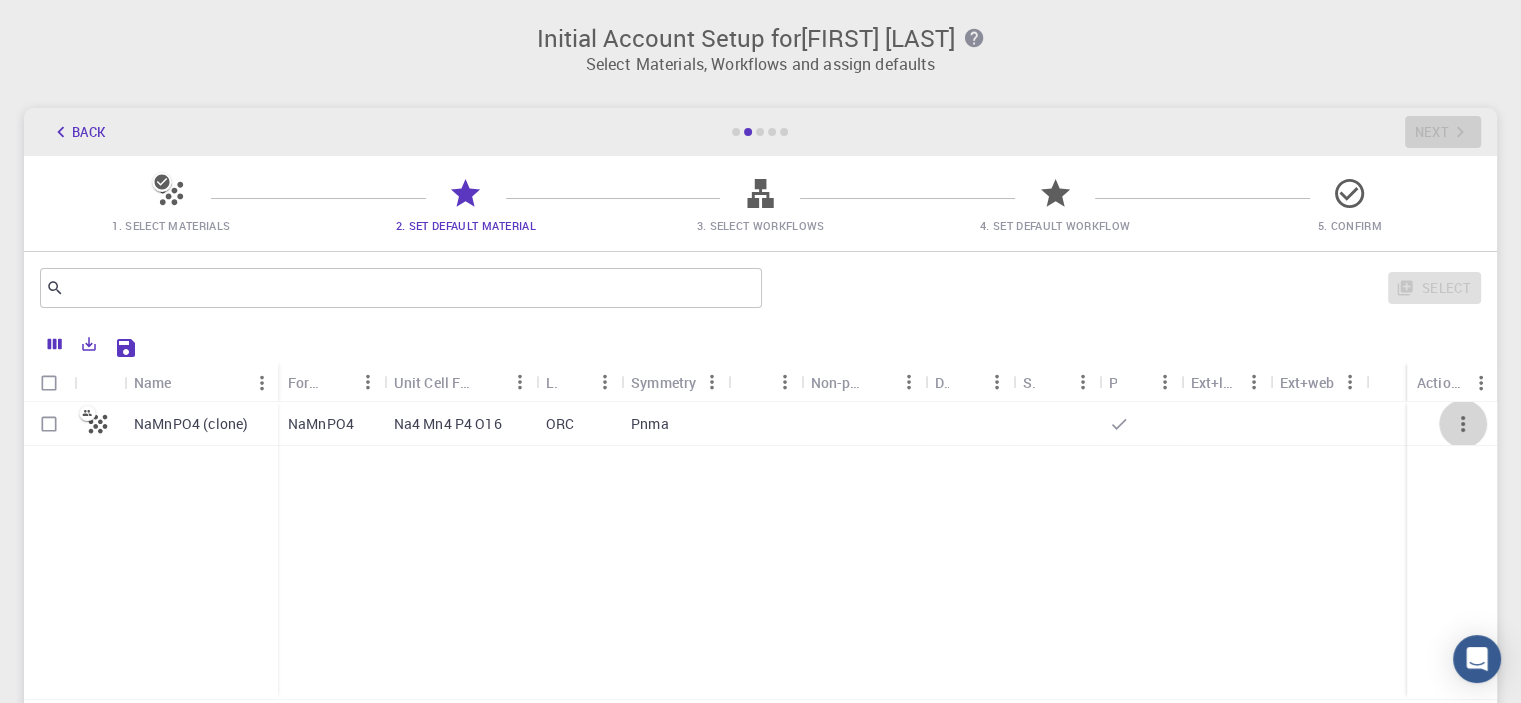 click 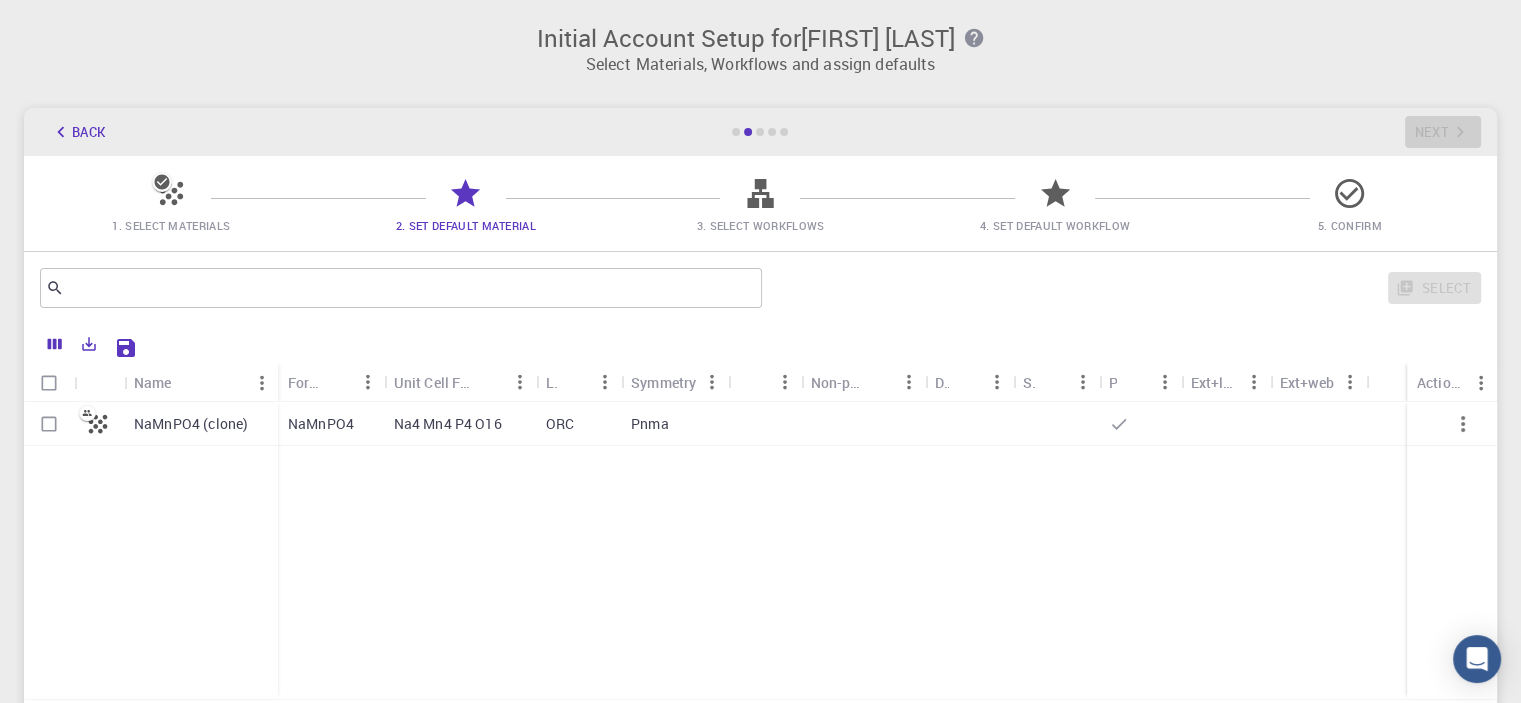click 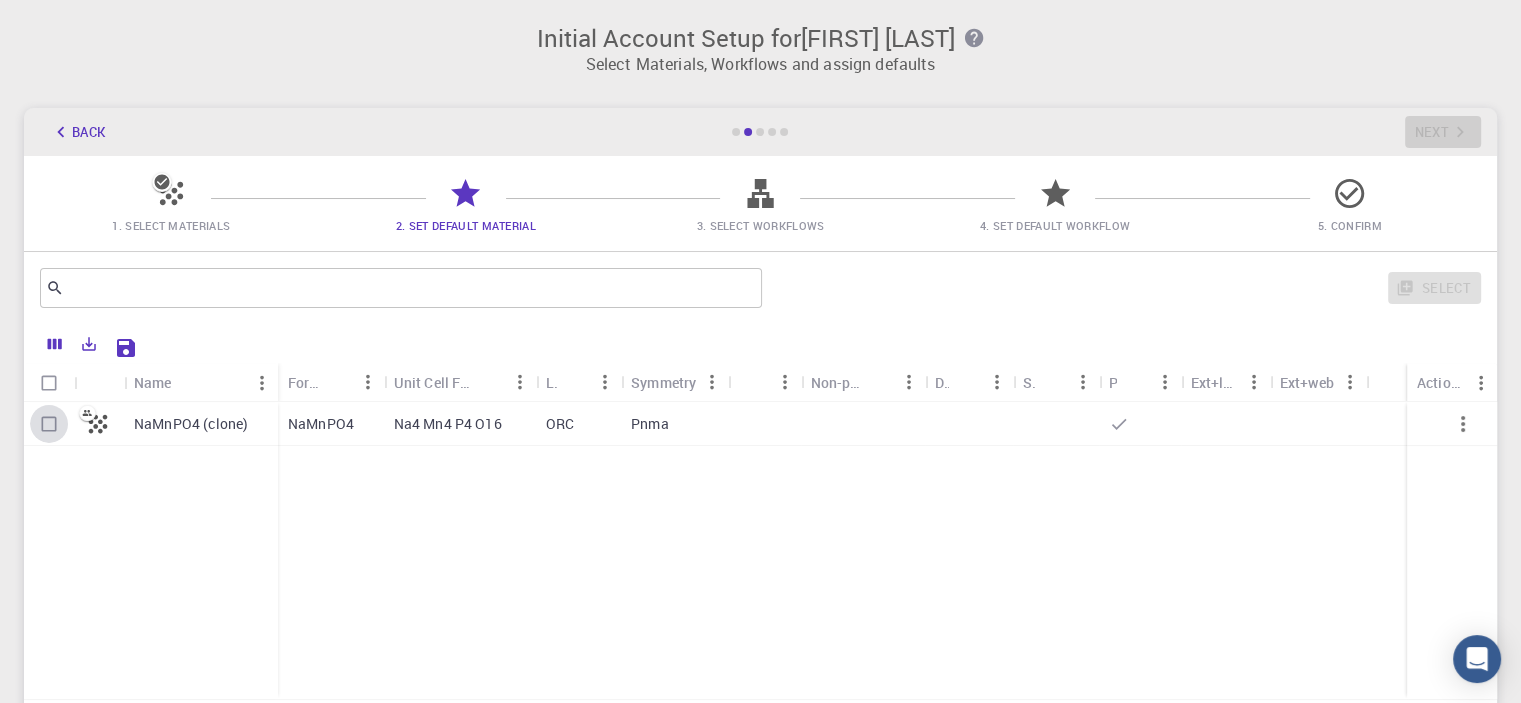 click at bounding box center [49, 424] 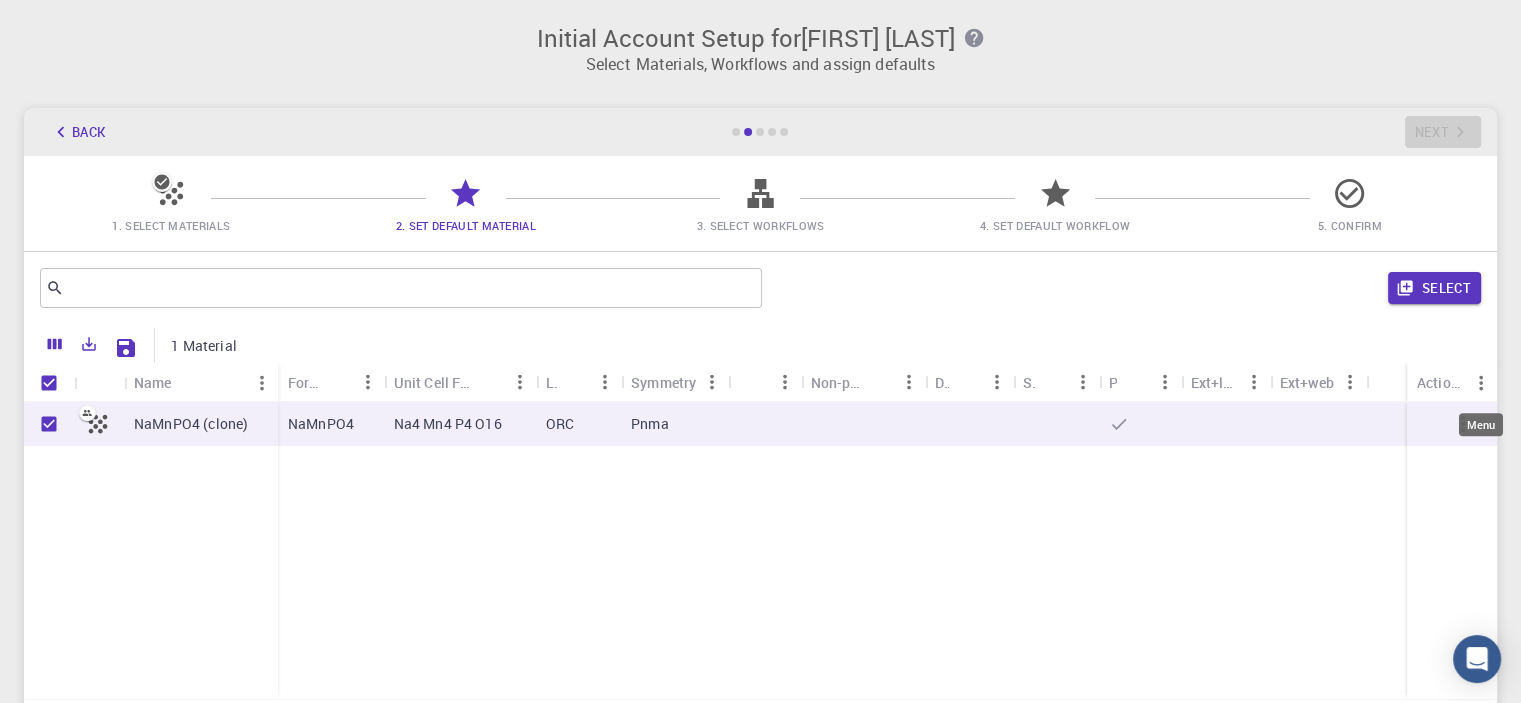 click 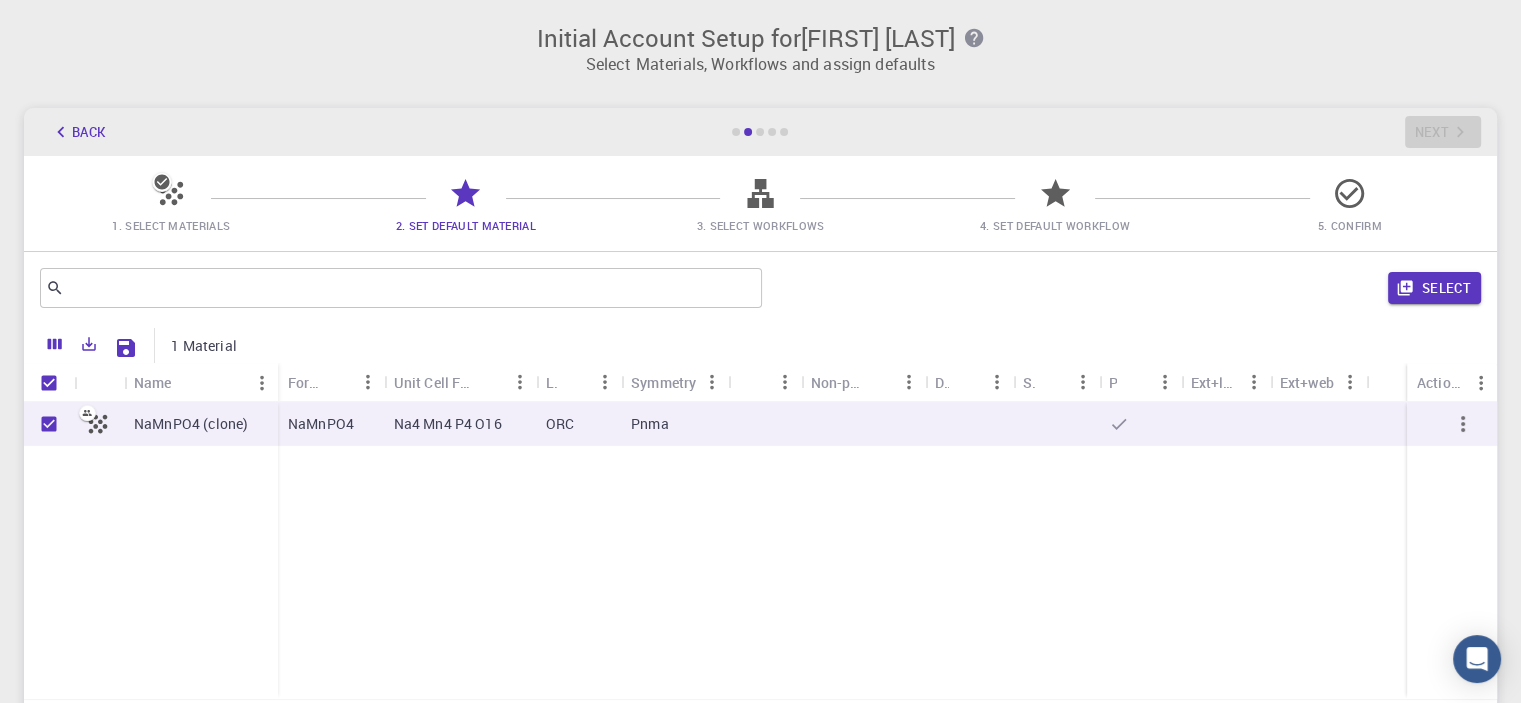 click on "NaMnPO4 (clone) NaMnPO4 Na4 Mn4 P4 O16 ORC Pnma" at bounding box center [760, 550] 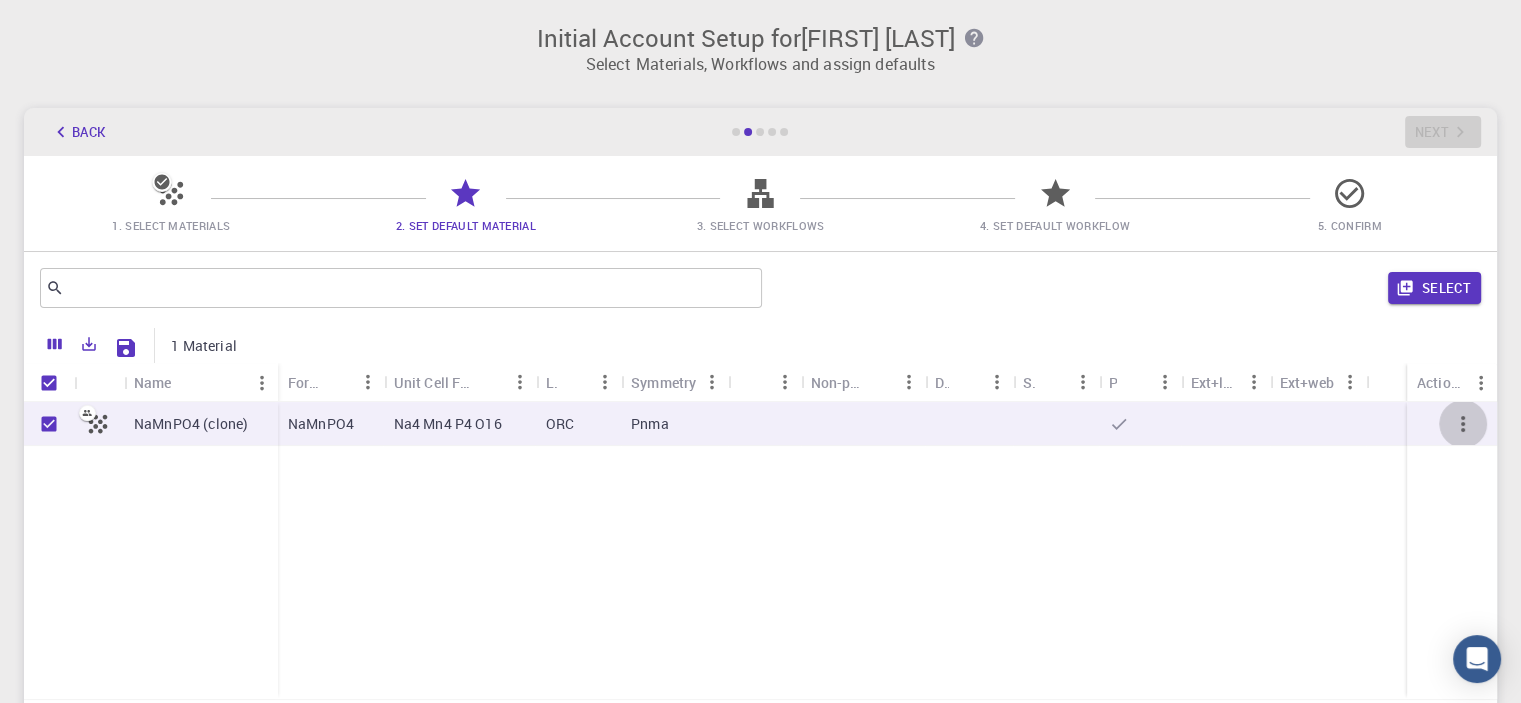 click 